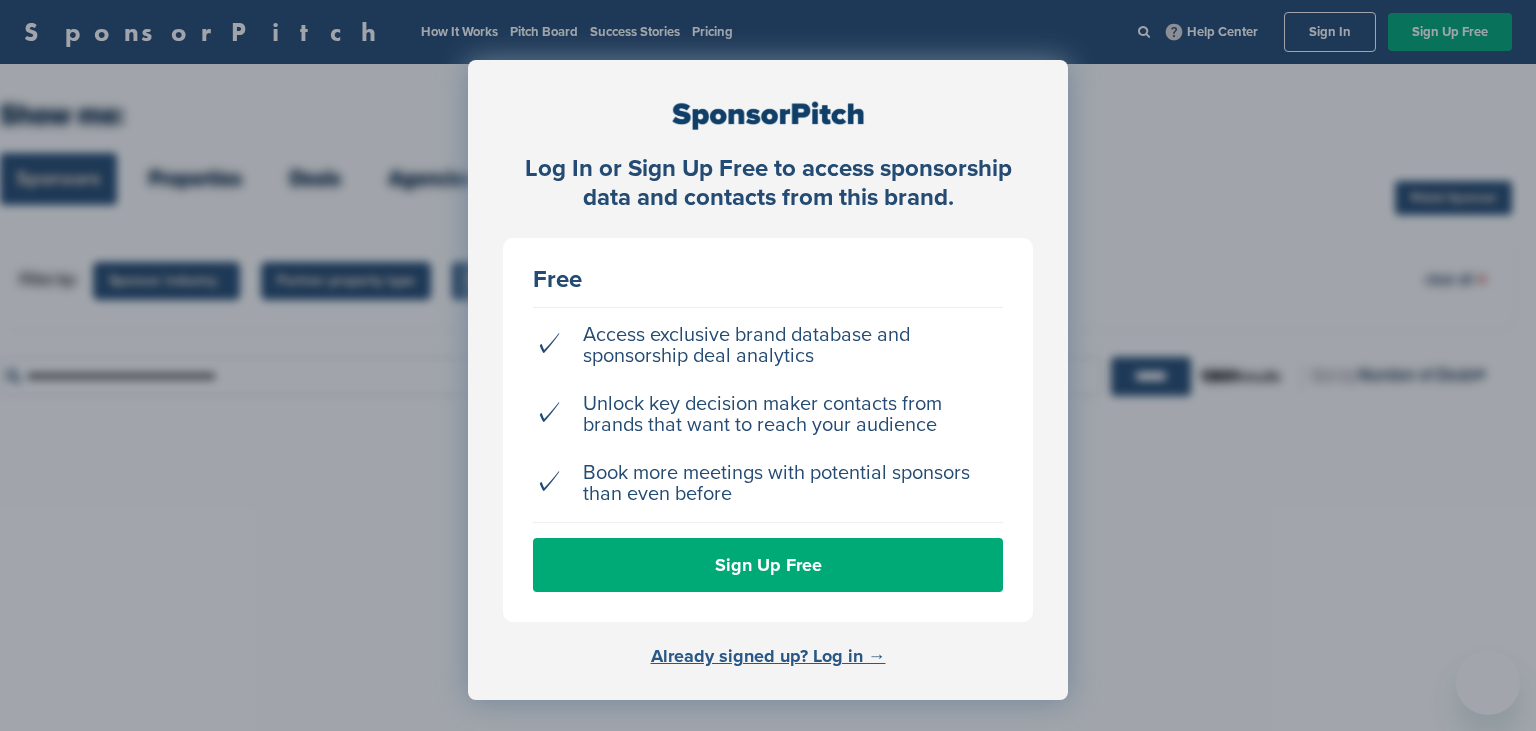 scroll, scrollTop: 82, scrollLeft: 0, axis: vertical 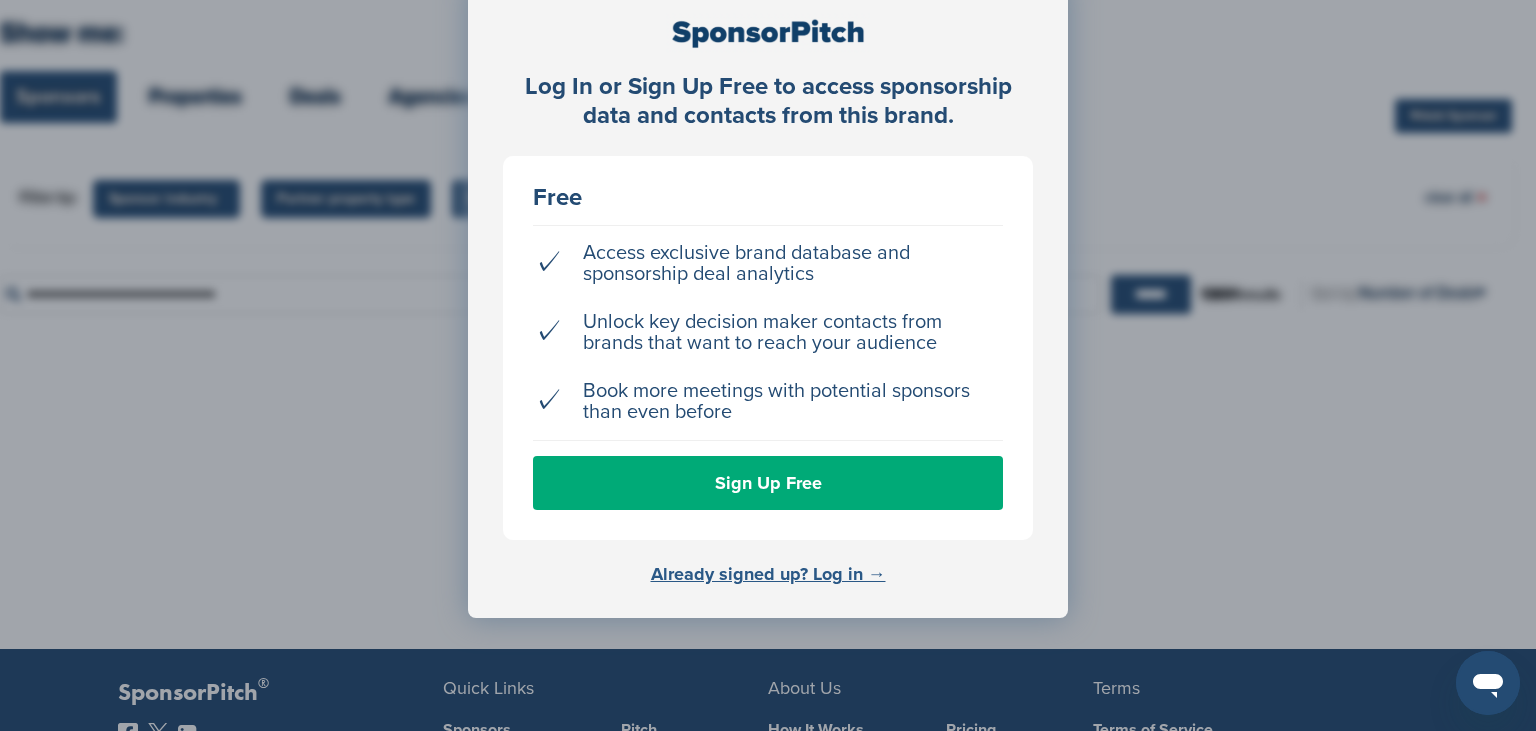 click on "Already signed up? Log in →" at bounding box center [768, 574] 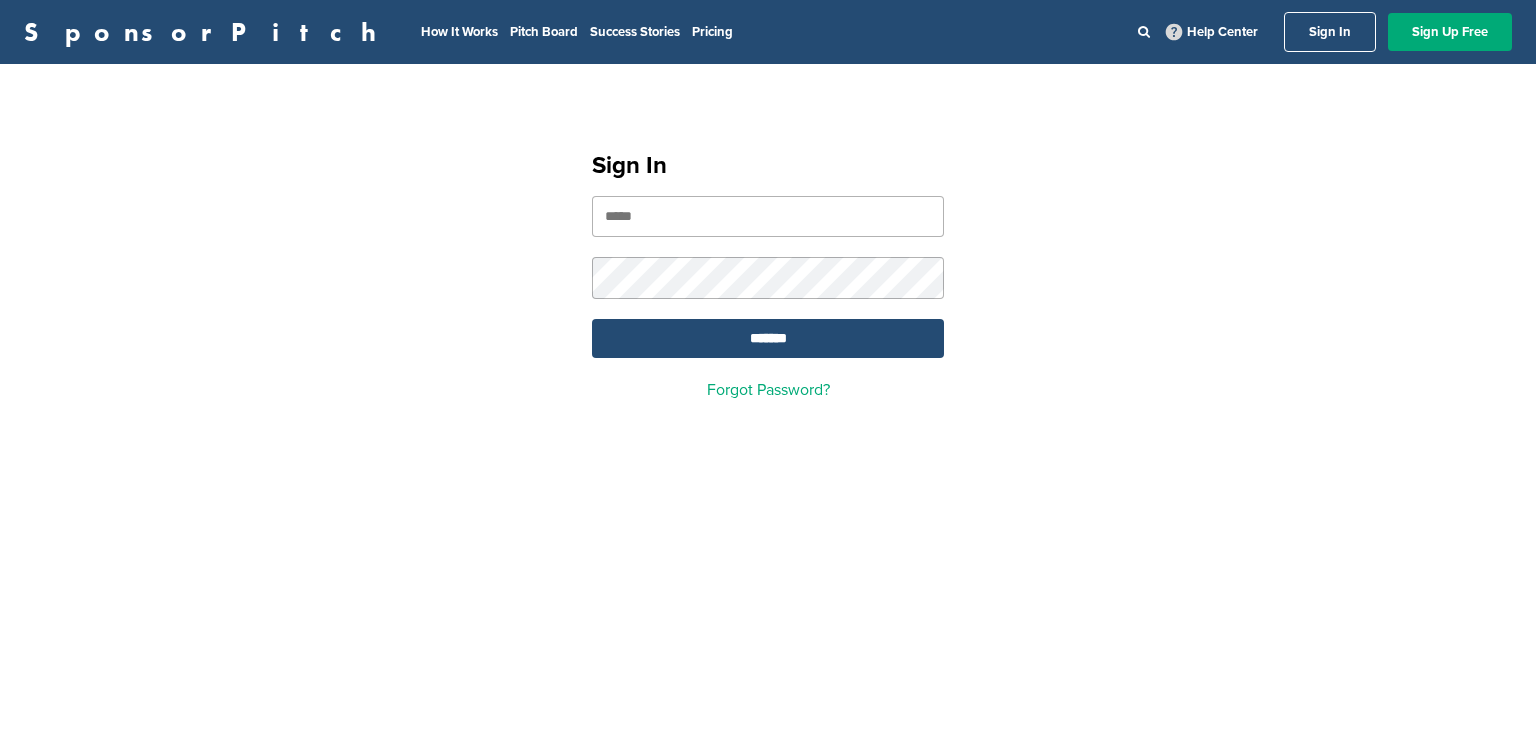 scroll, scrollTop: 0, scrollLeft: 0, axis: both 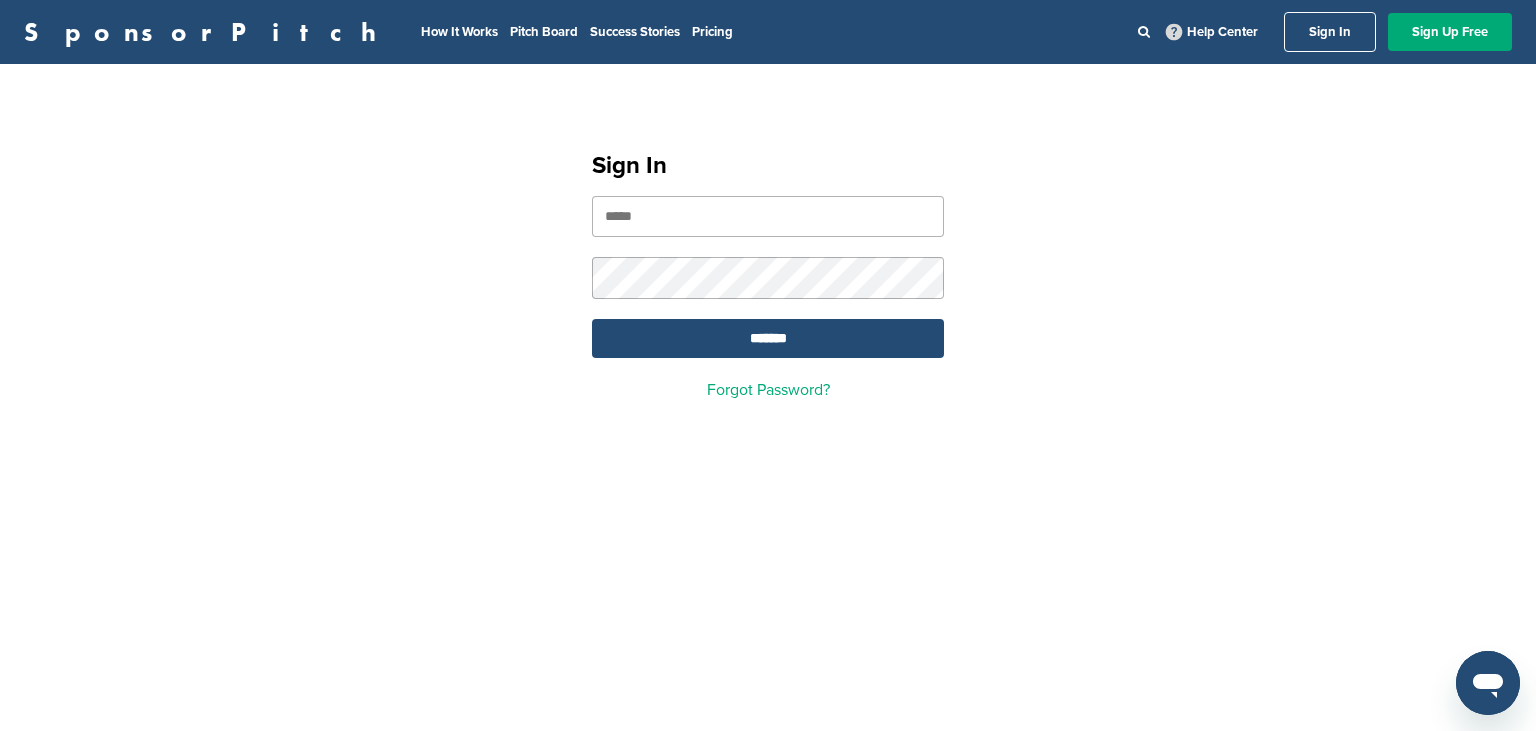 click on "Sign In
*******
Forgot Password?" at bounding box center [768, 267] 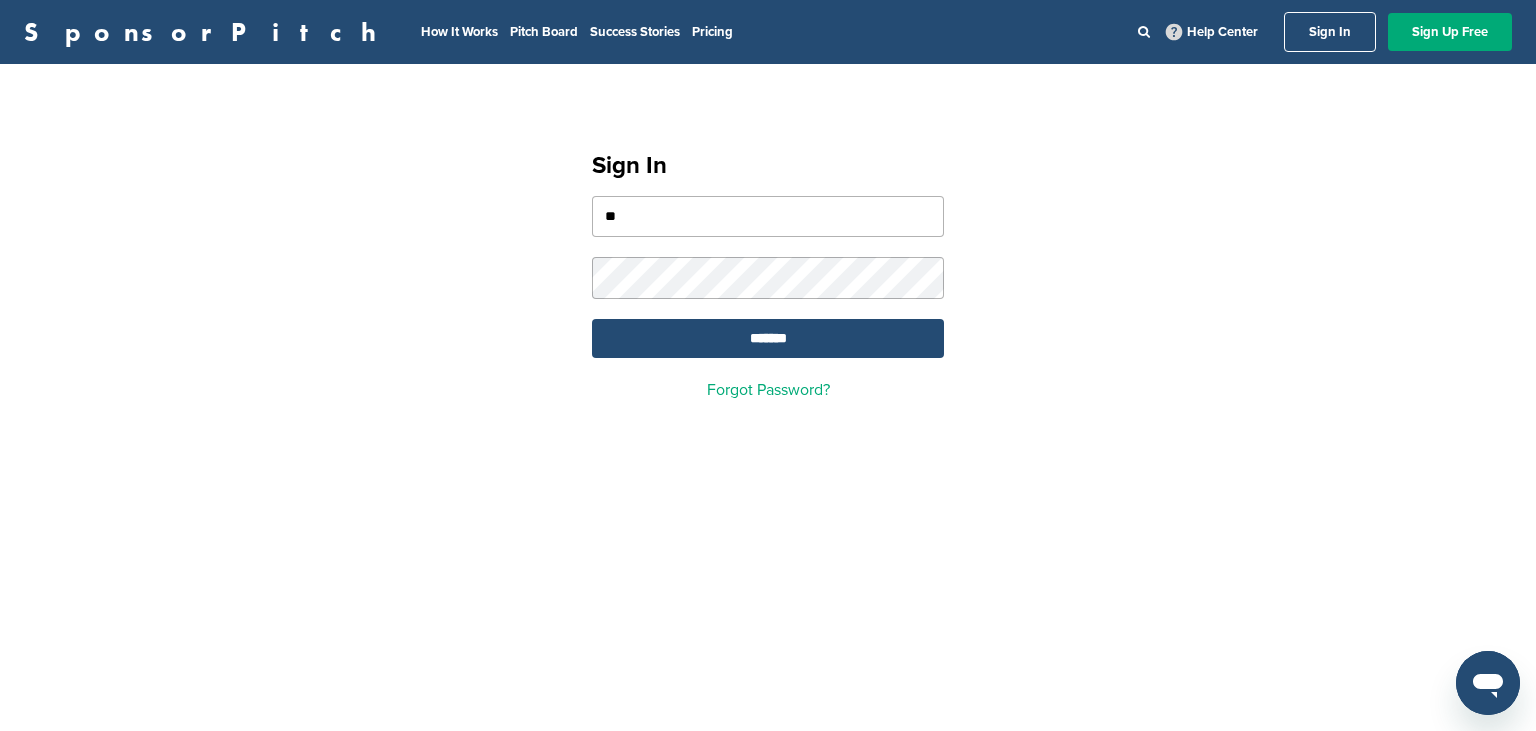 drag, startPoint x: 683, startPoint y: 209, endPoint x: 1013, endPoint y: -58, distance: 424.48676 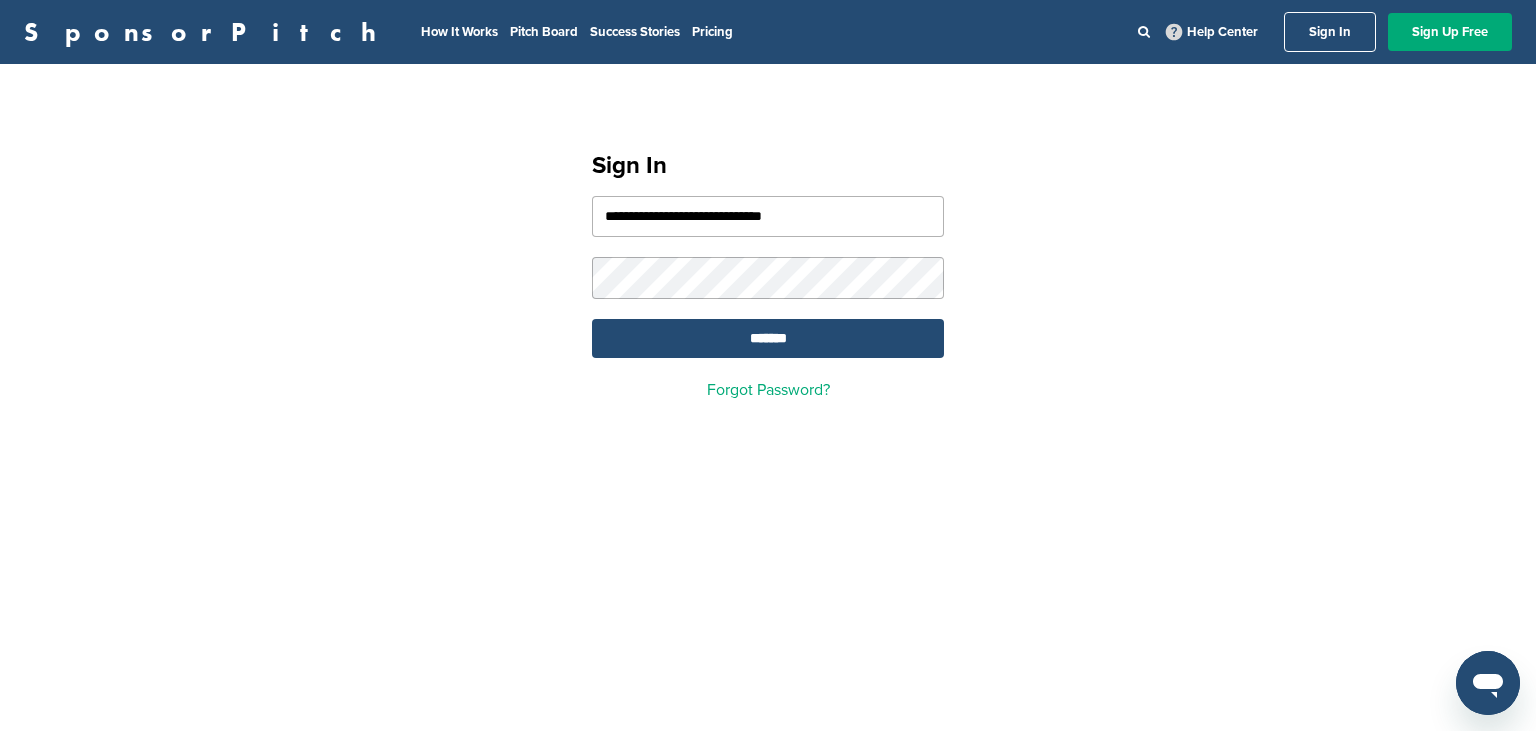 type on "**********" 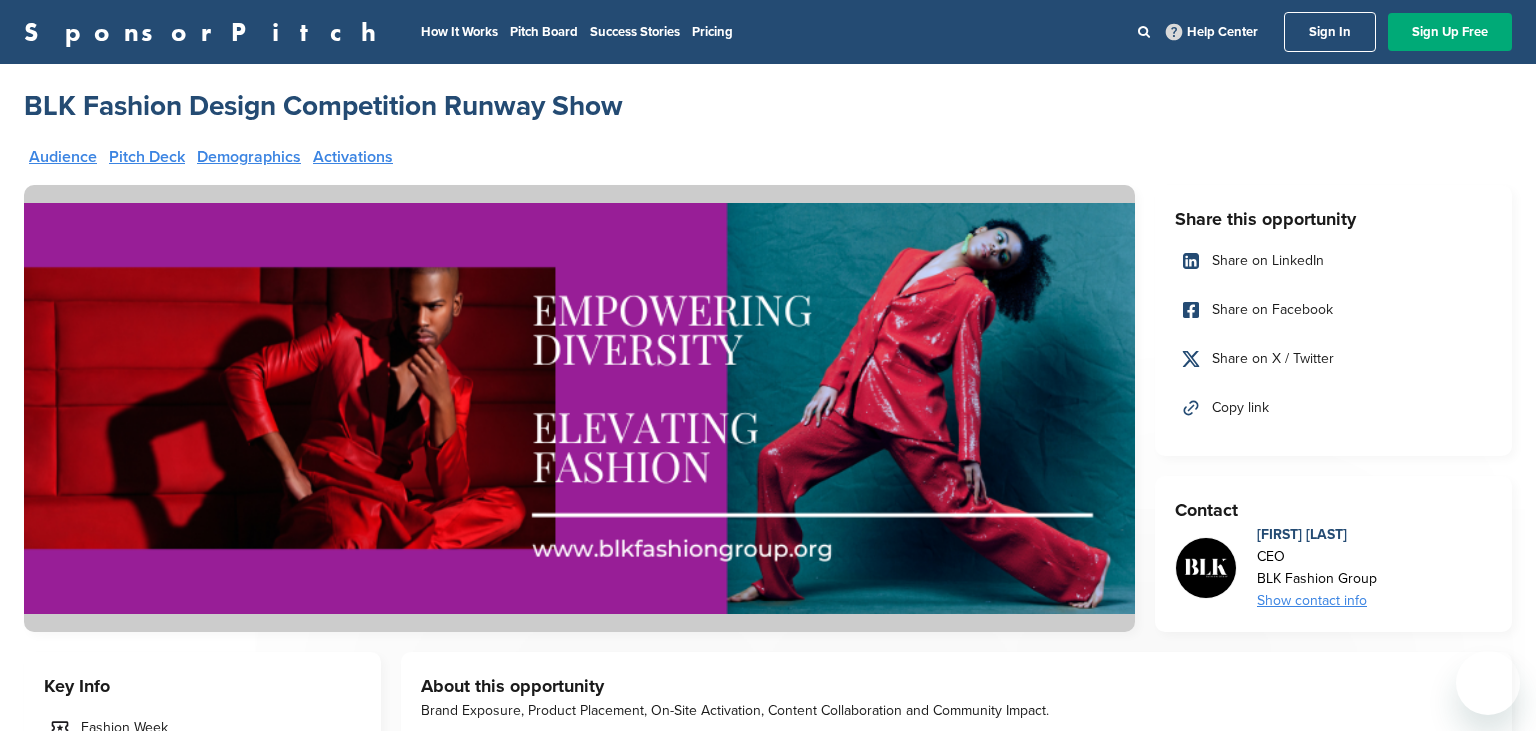 scroll, scrollTop: 0, scrollLeft: 0, axis: both 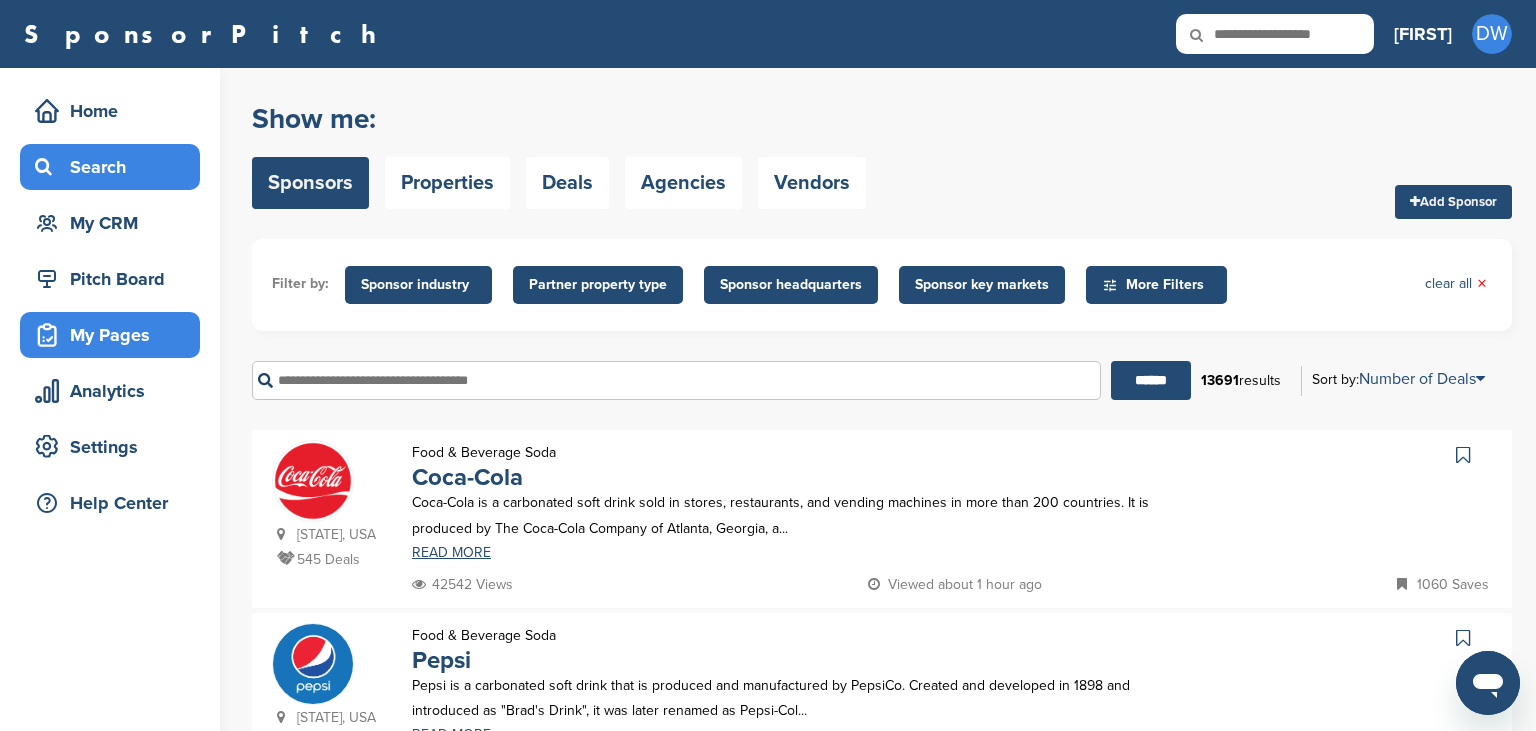 click on "My Pages" at bounding box center [115, 335] 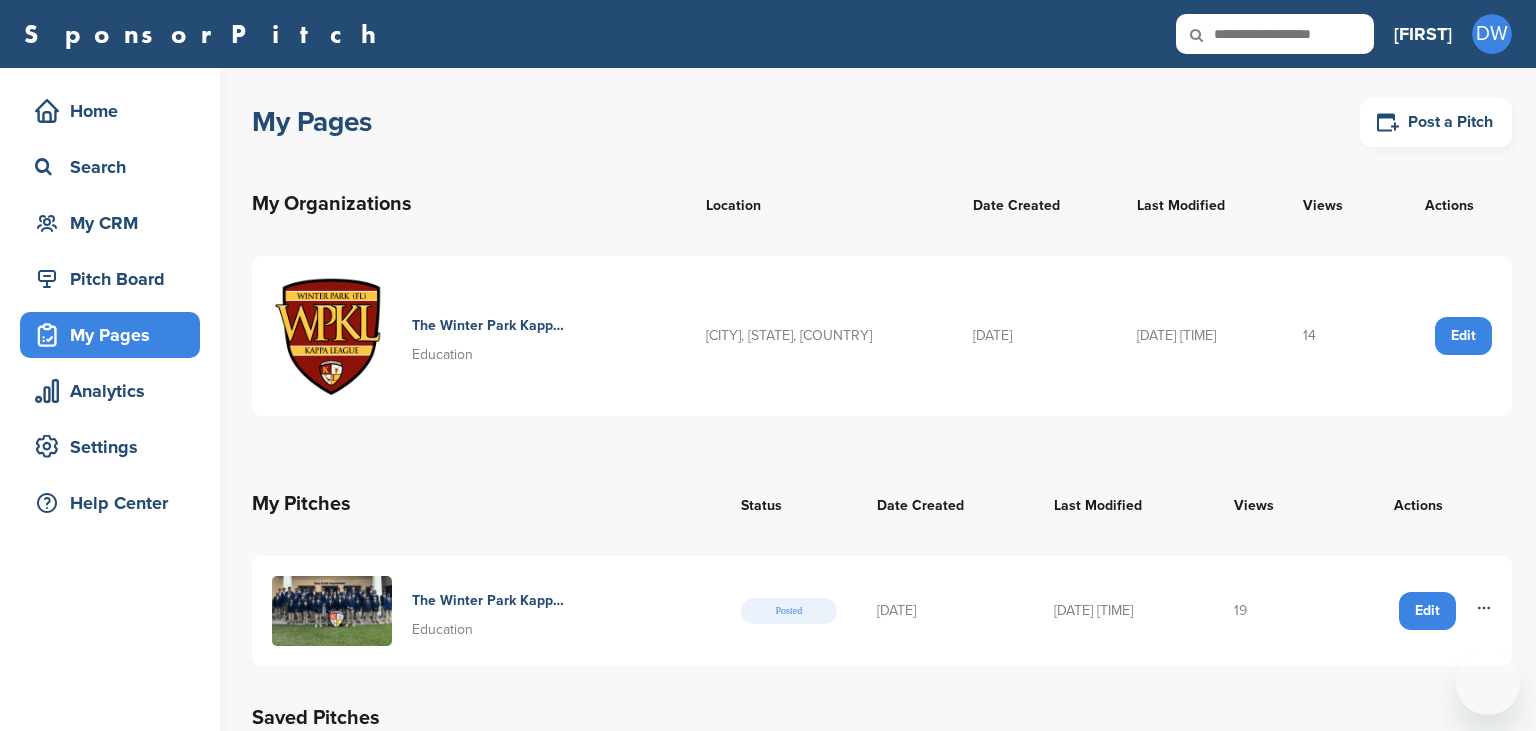 scroll, scrollTop: 0, scrollLeft: 0, axis: both 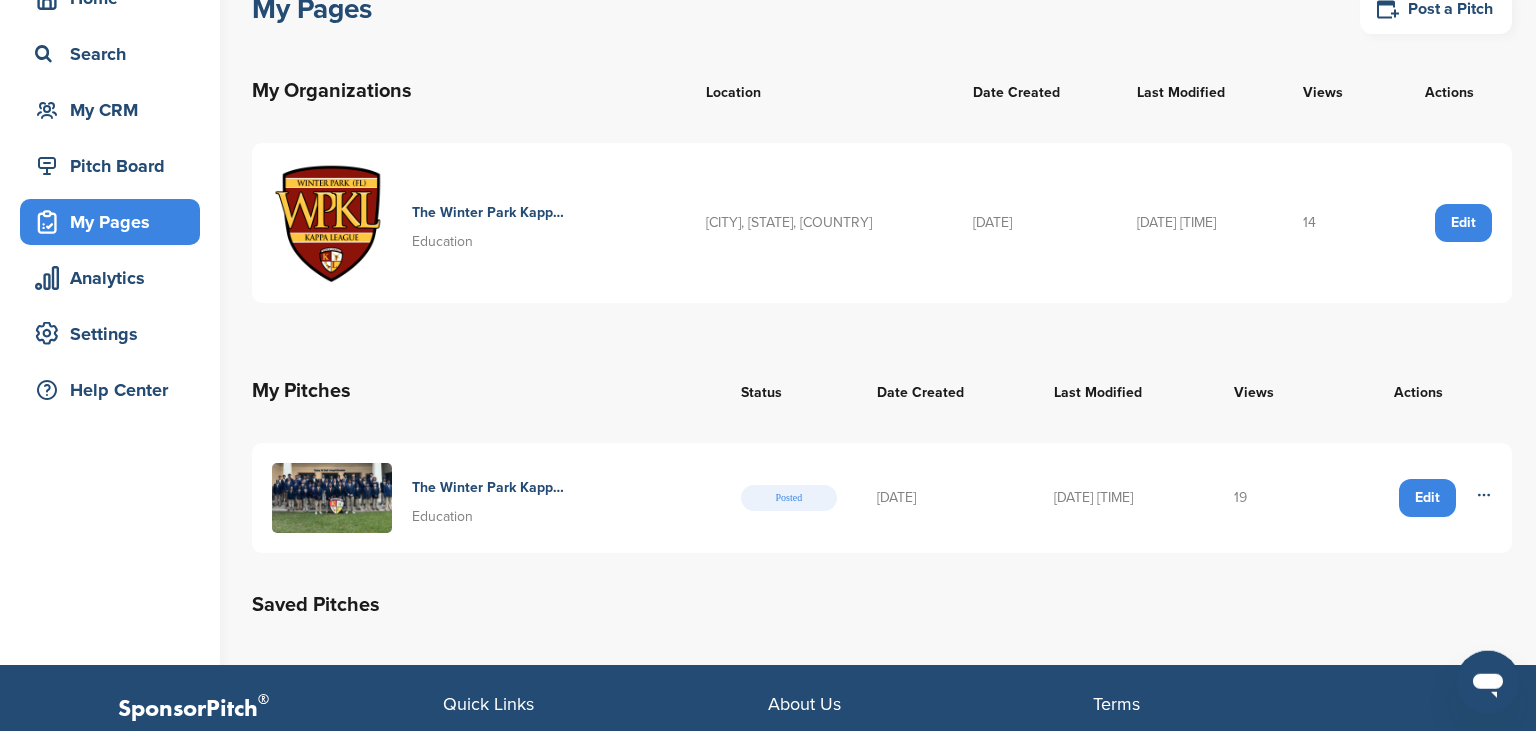 click on "The Winter Park Kappa League 2025 Induction Ceremony" at bounding box center [489, 488] 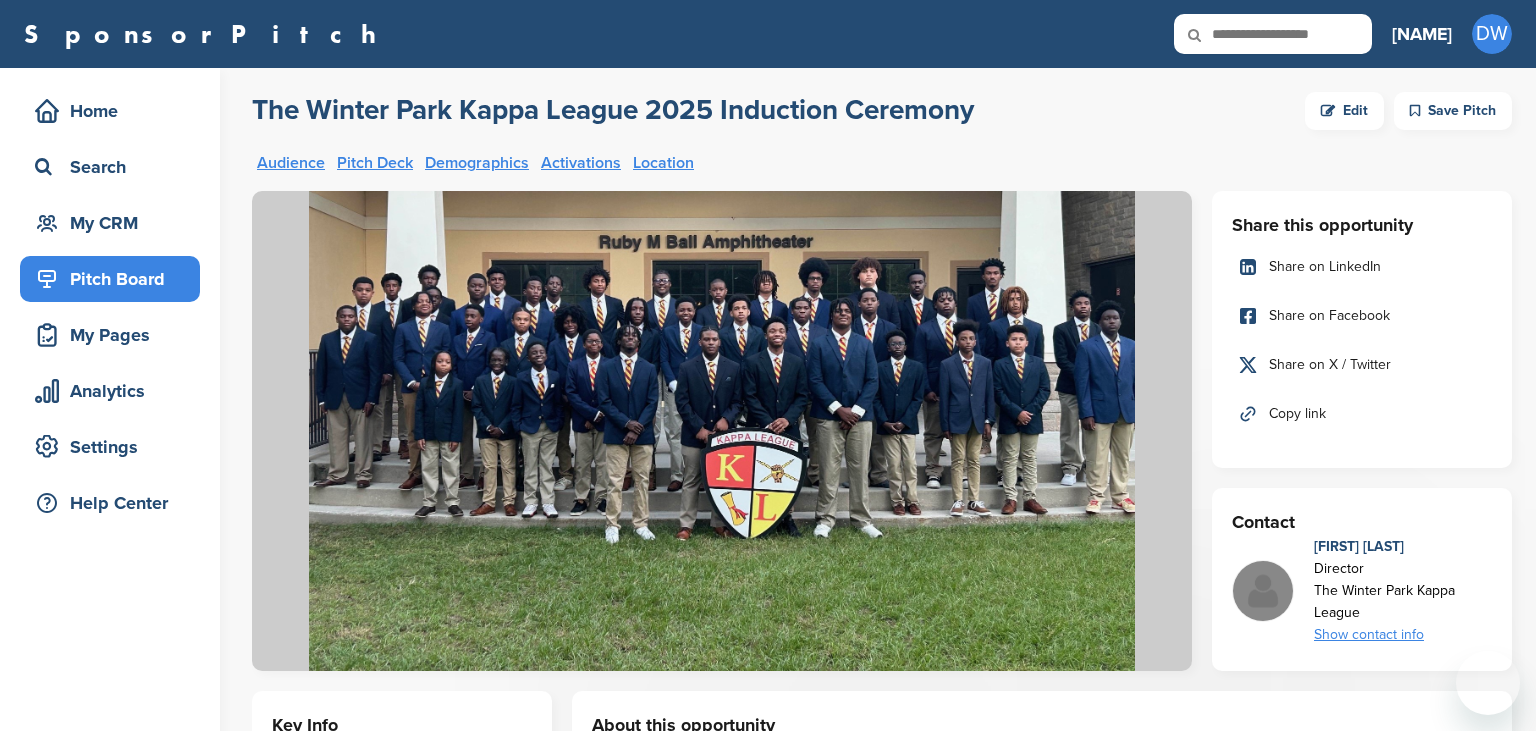 scroll, scrollTop: 0, scrollLeft: 0, axis: both 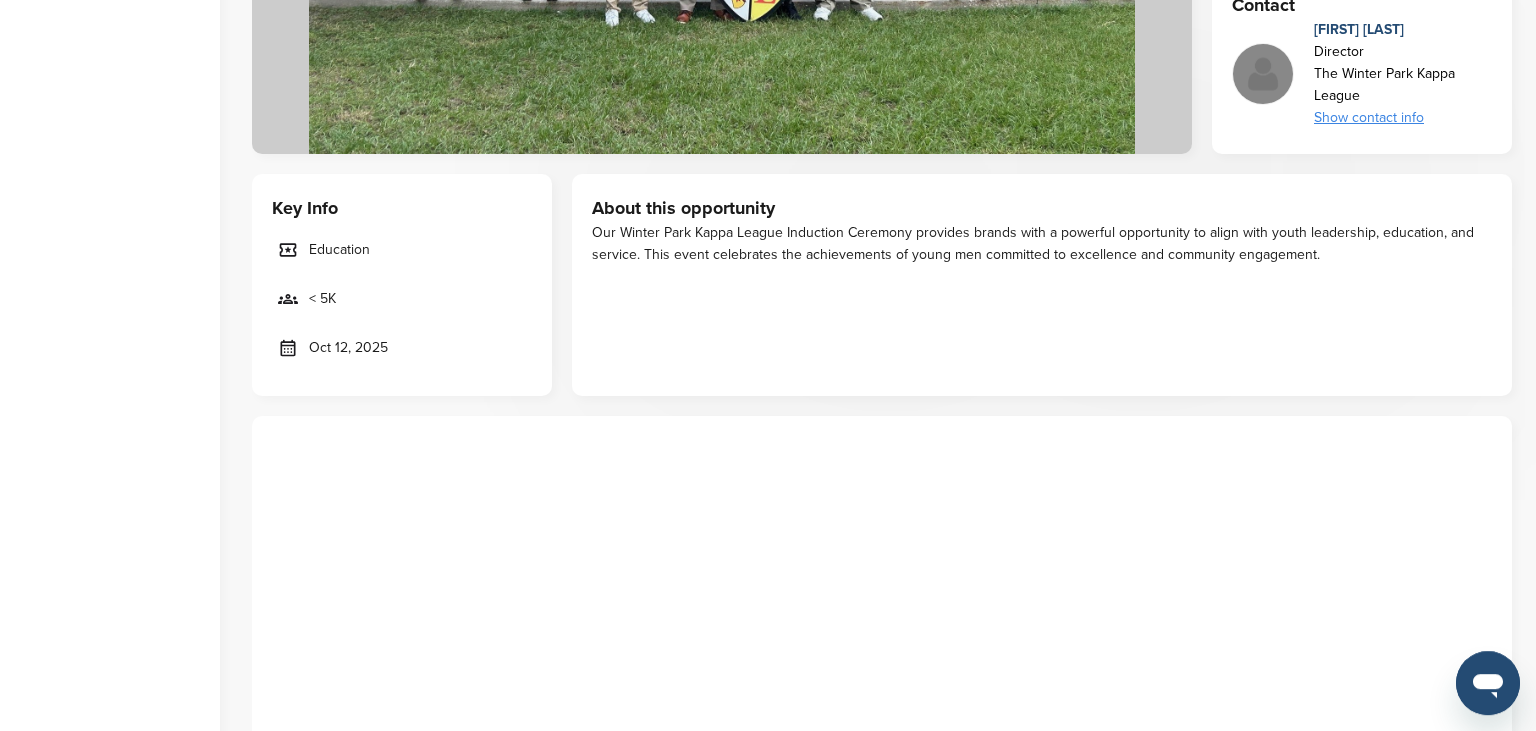 click on "Show contact info" at bounding box center (1403, 118) 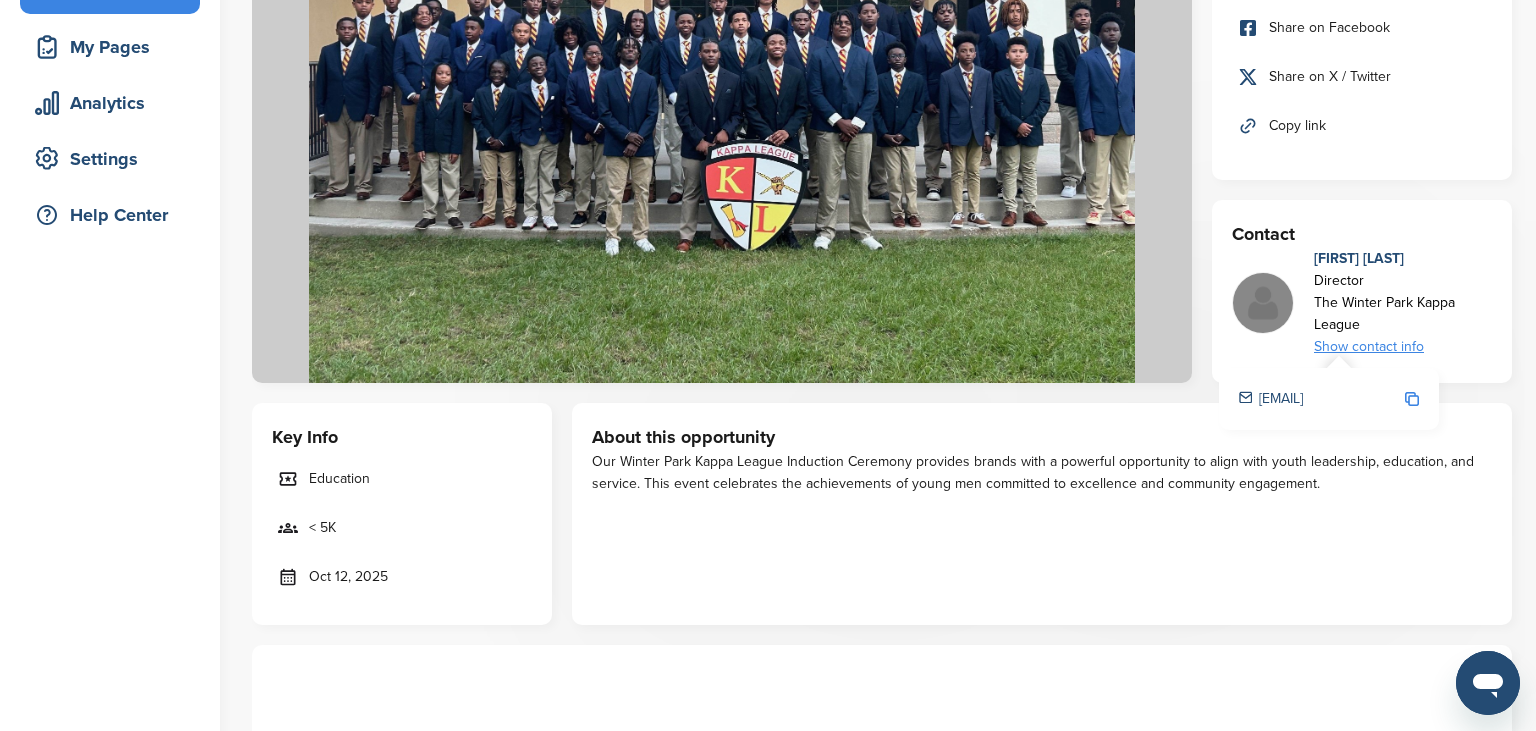 scroll, scrollTop: 282, scrollLeft: 0, axis: vertical 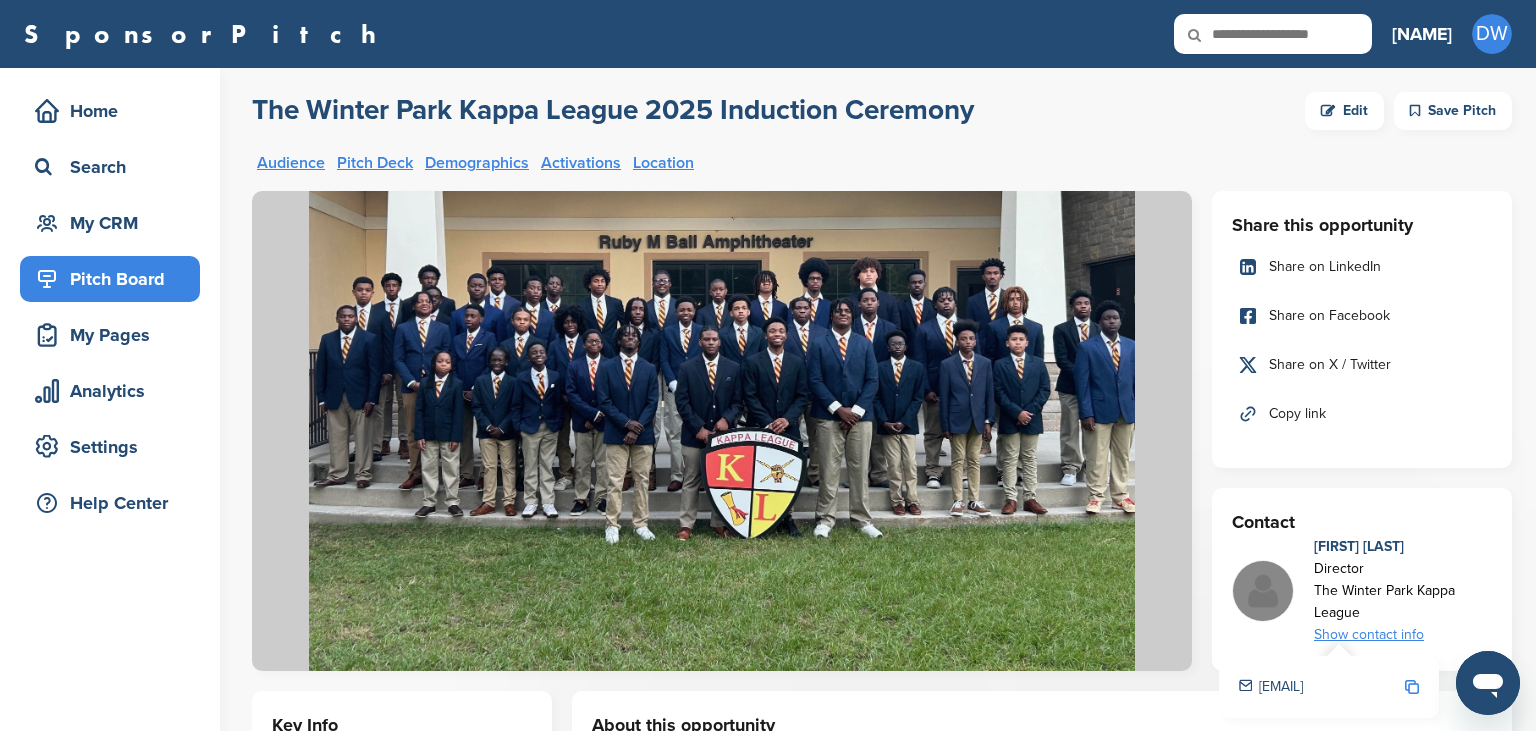 click on "Demographics" at bounding box center (477, 163) 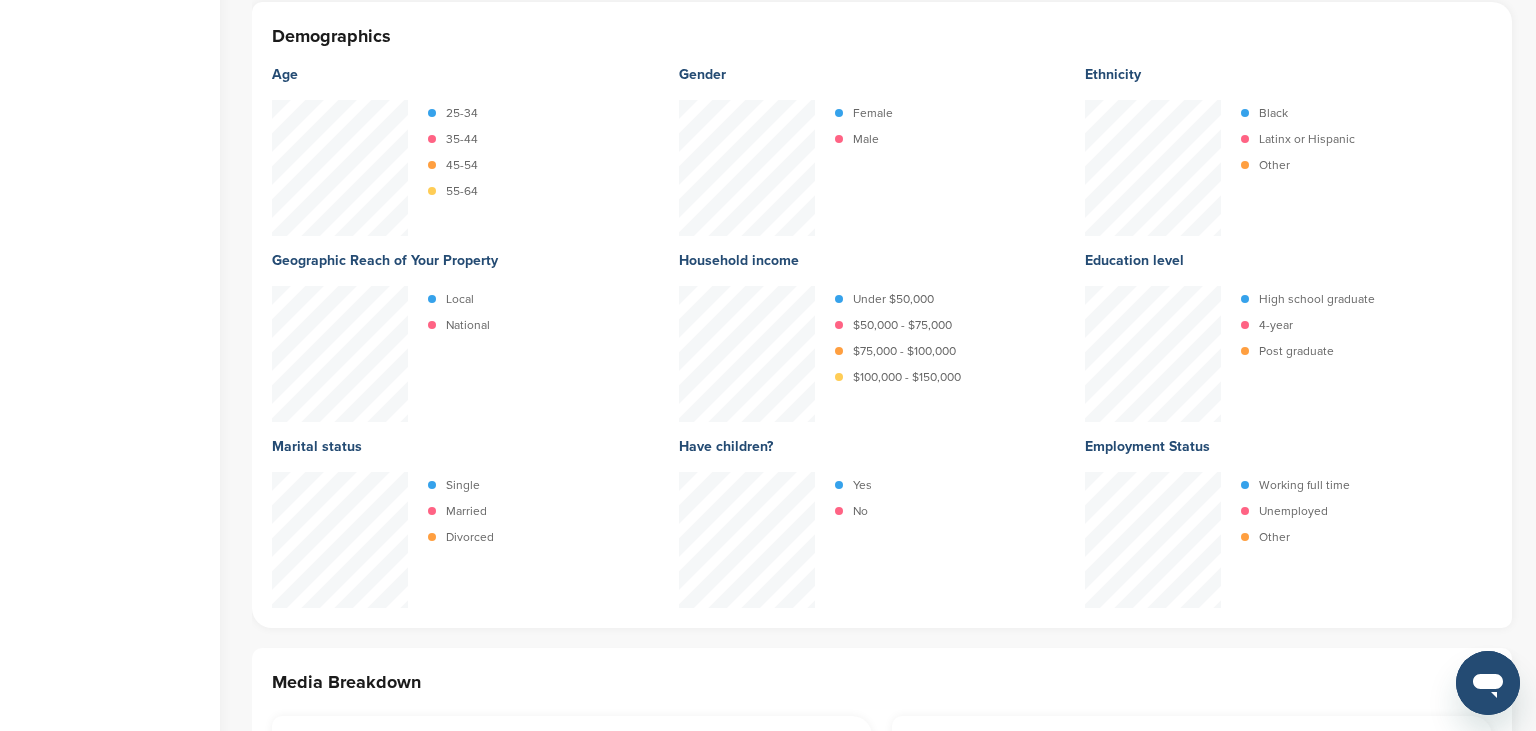 scroll, scrollTop: 3223, scrollLeft: 0, axis: vertical 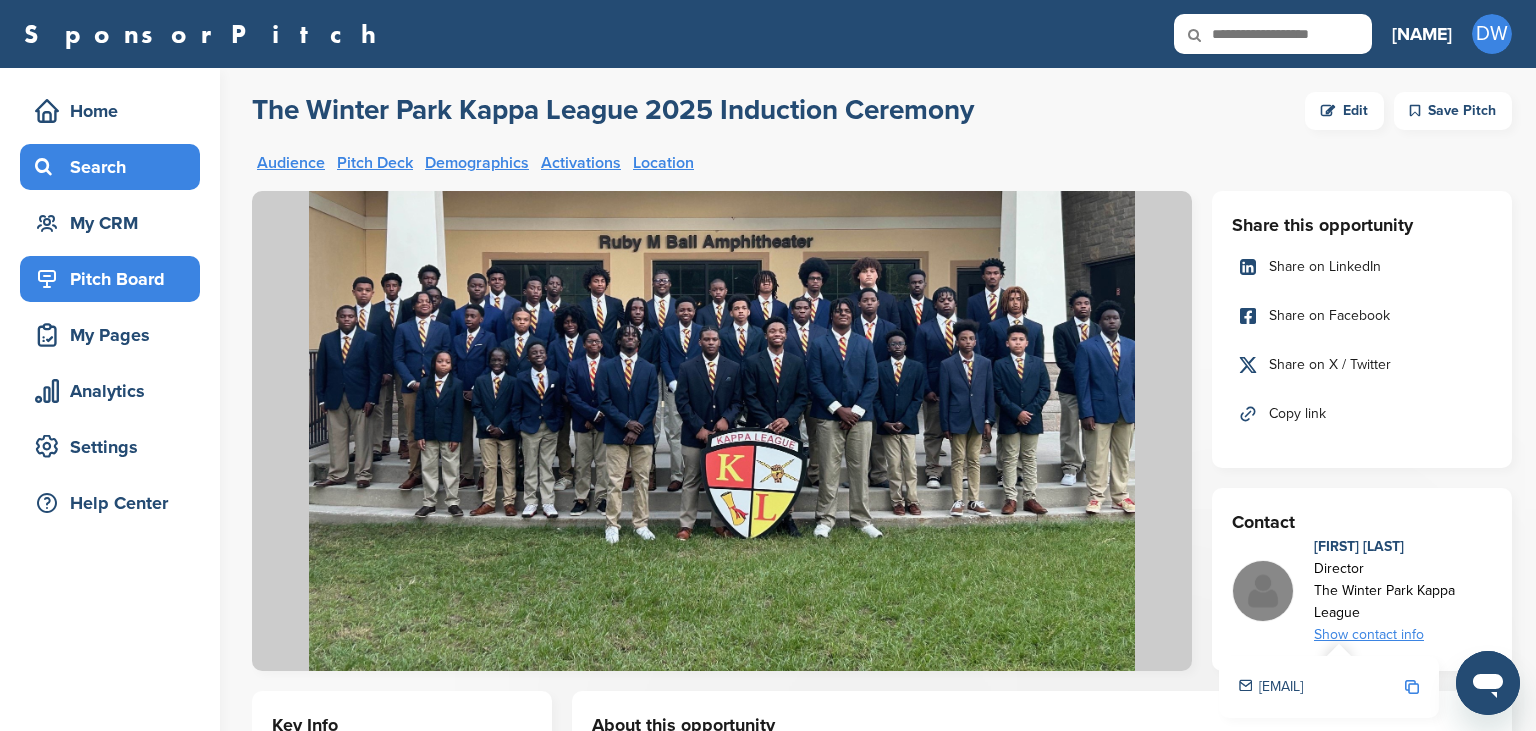 click on "Search" at bounding box center (115, 167) 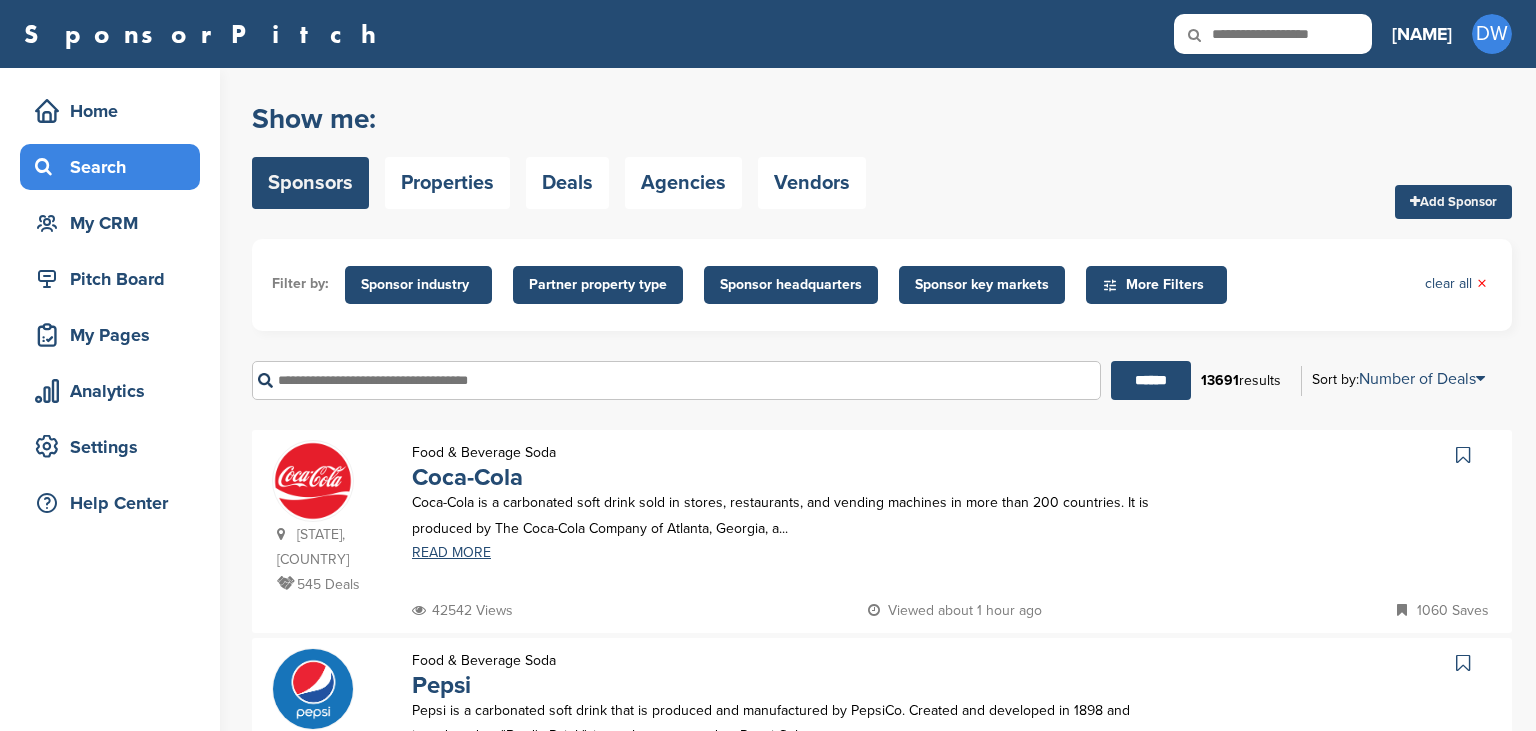 scroll, scrollTop: 0, scrollLeft: 0, axis: both 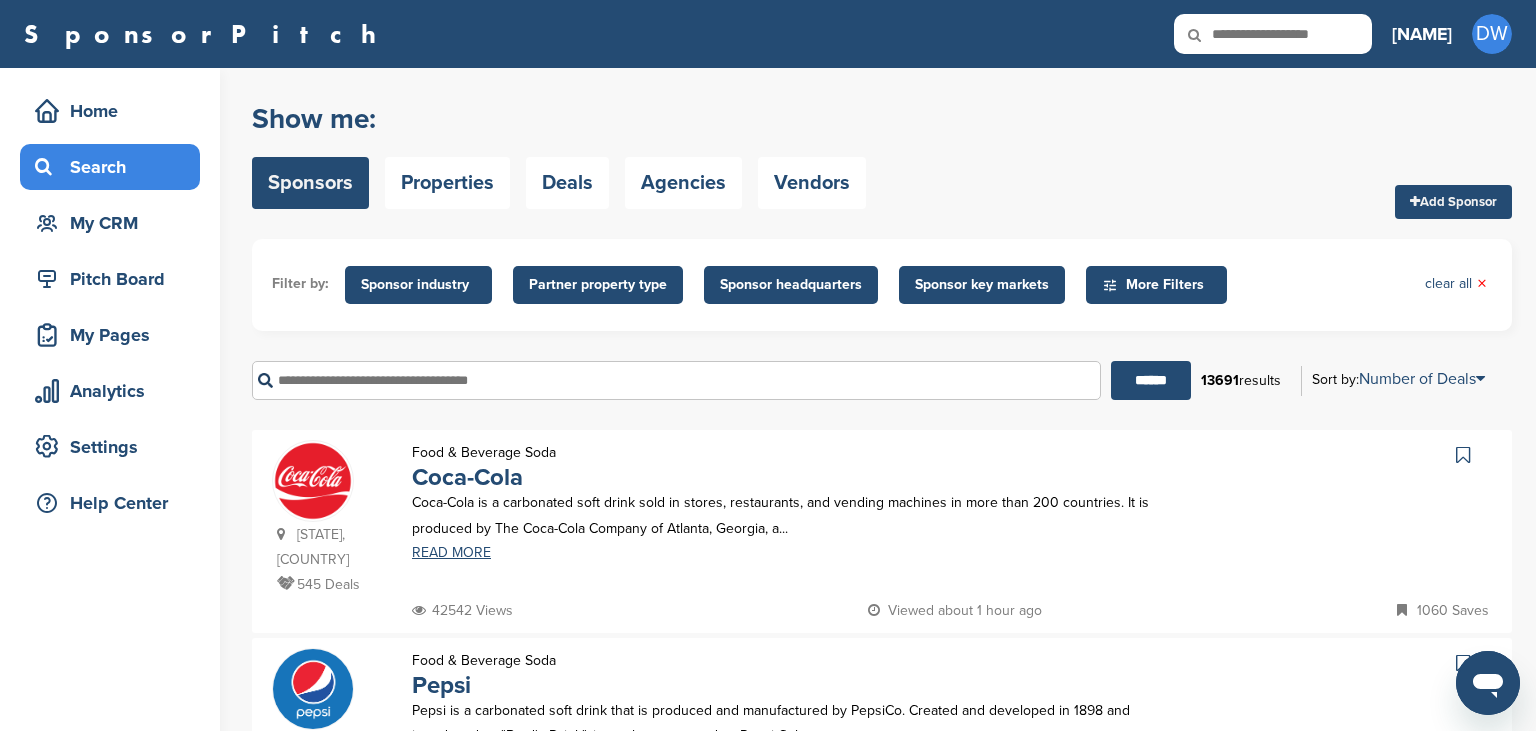 click on "Partner property type" at bounding box center [598, 285] 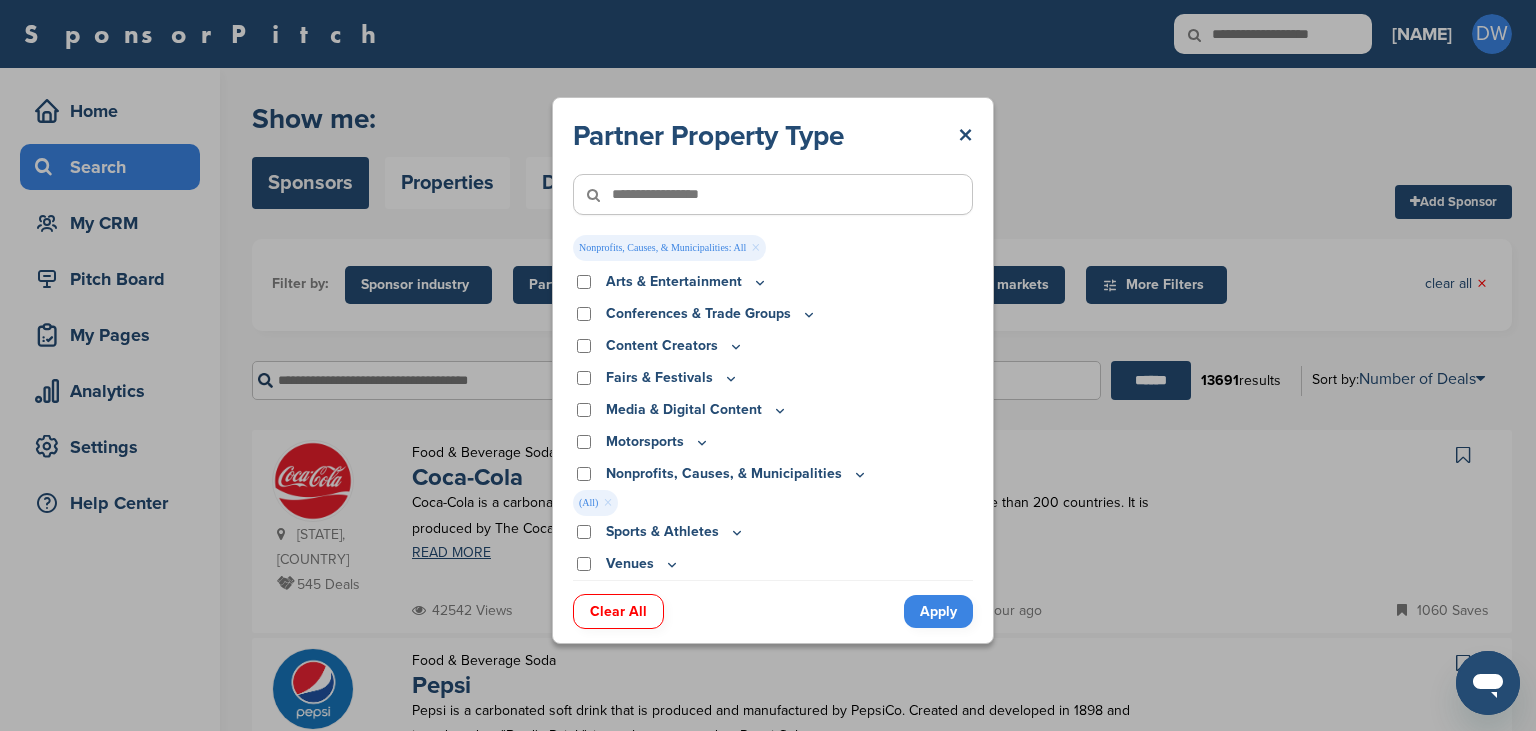 click 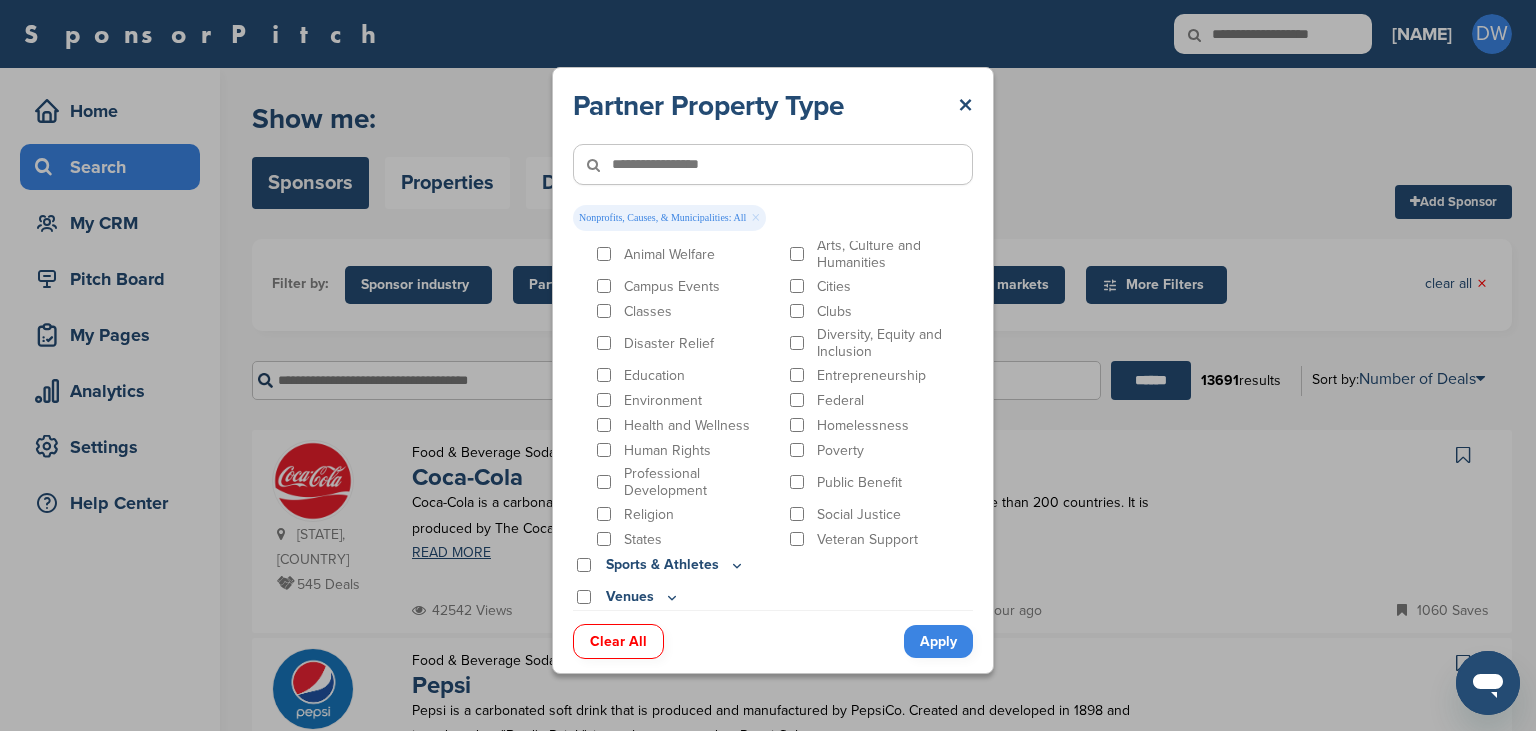 scroll, scrollTop: 222, scrollLeft: 0, axis: vertical 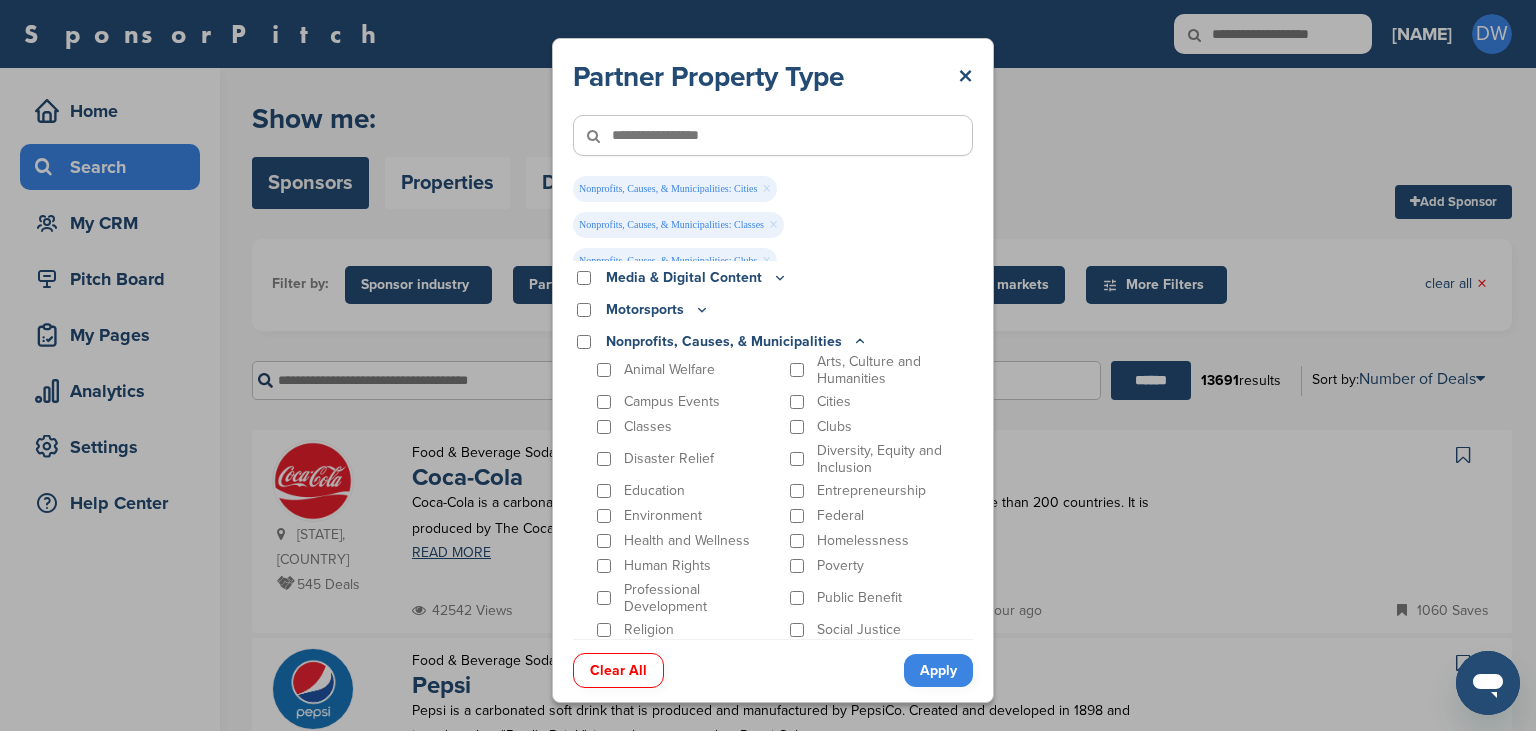 click on "Poverty" at bounding box center (880, 566) 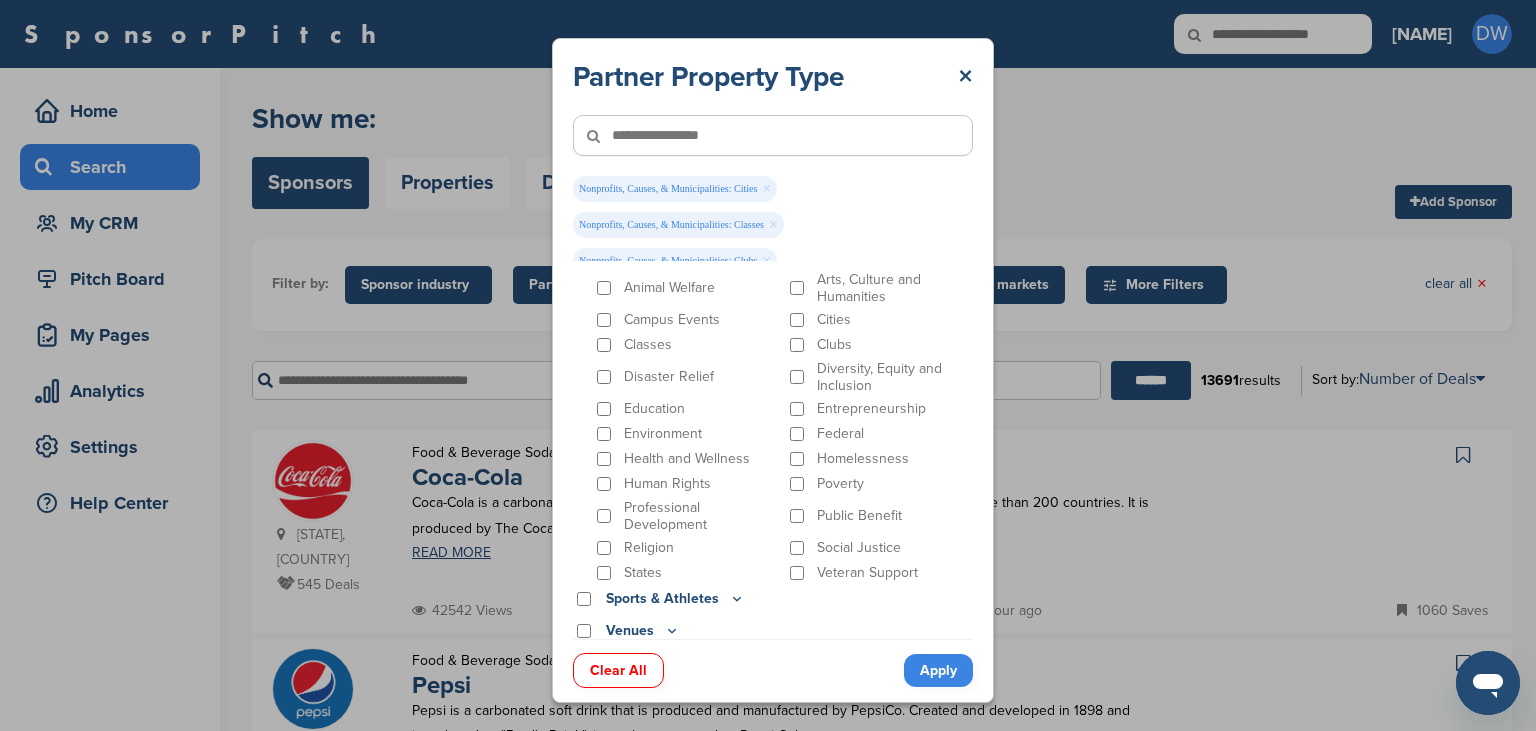 scroll, scrollTop: 222, scrollLeft: 0, axis: vertical 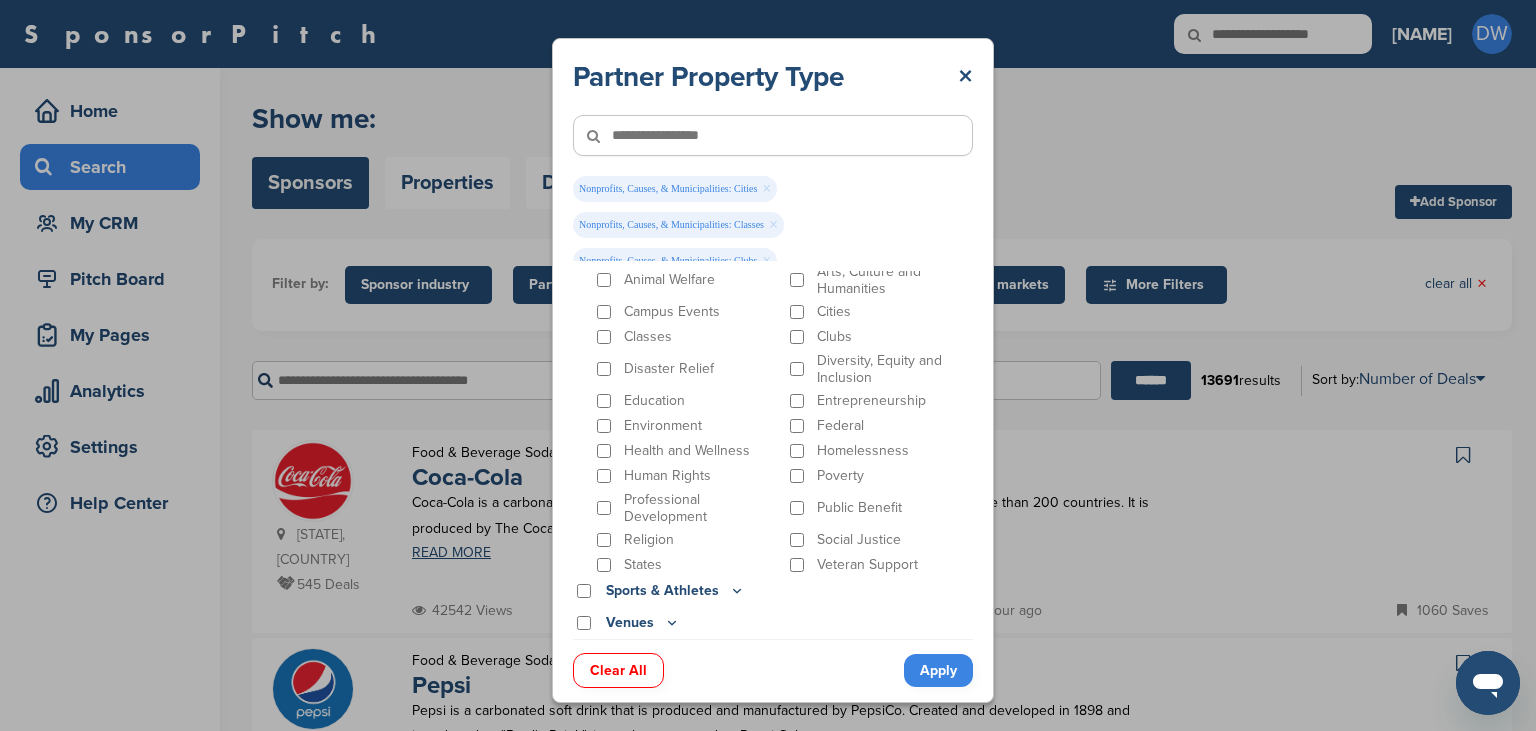 click on "Apply" at bounding box center [938, 670] 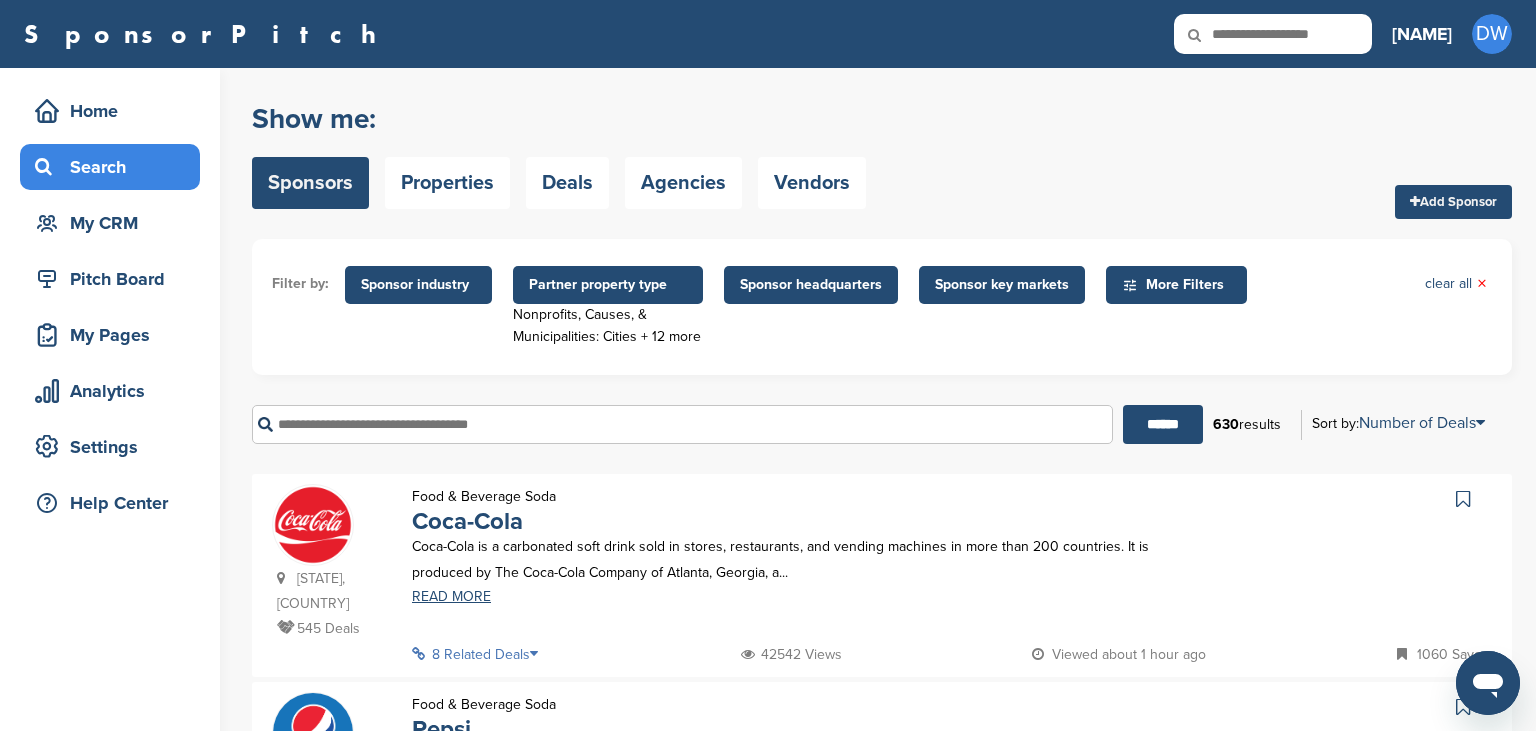 click on "Sponsor key markets" at bounding box center (1002, 285) 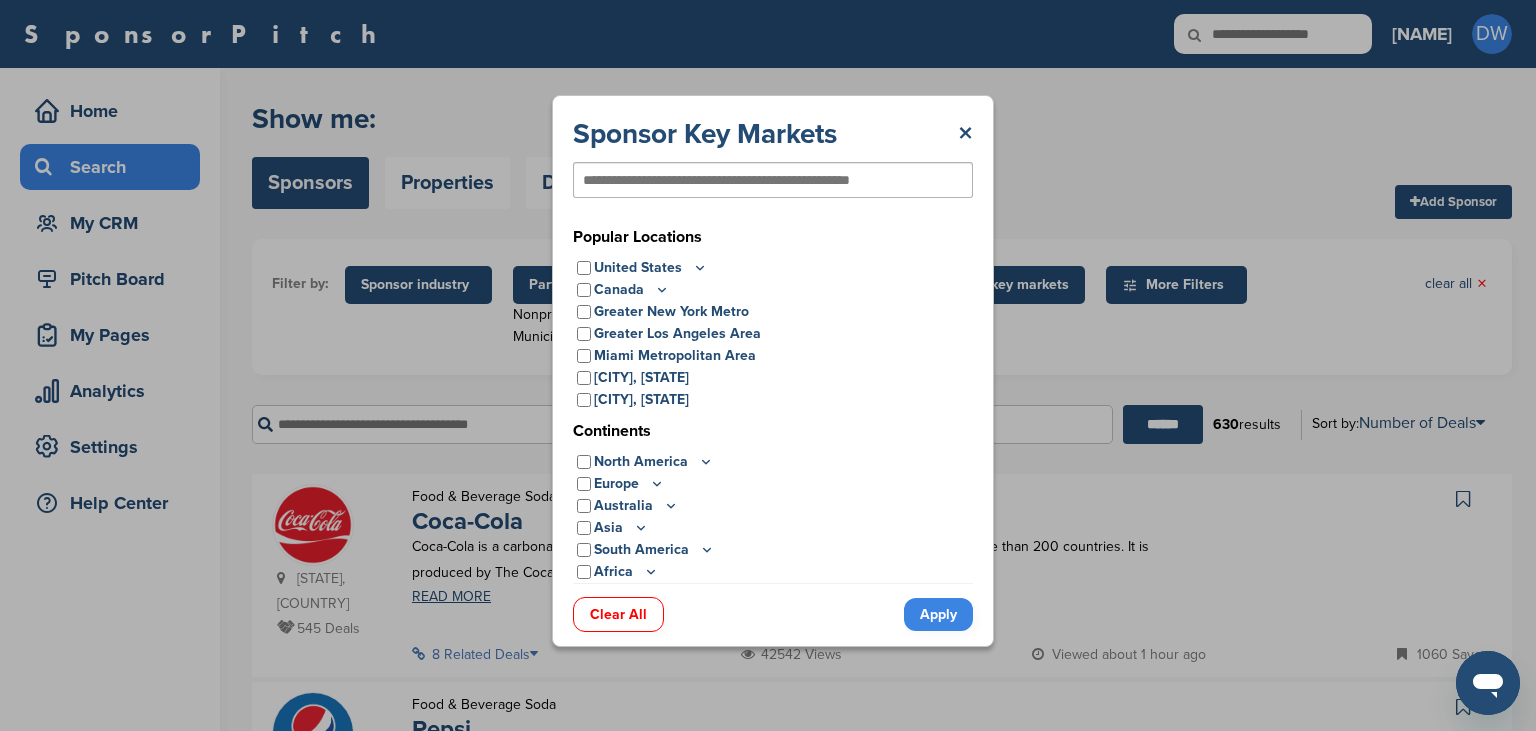 click at bounding box center [740, 180] 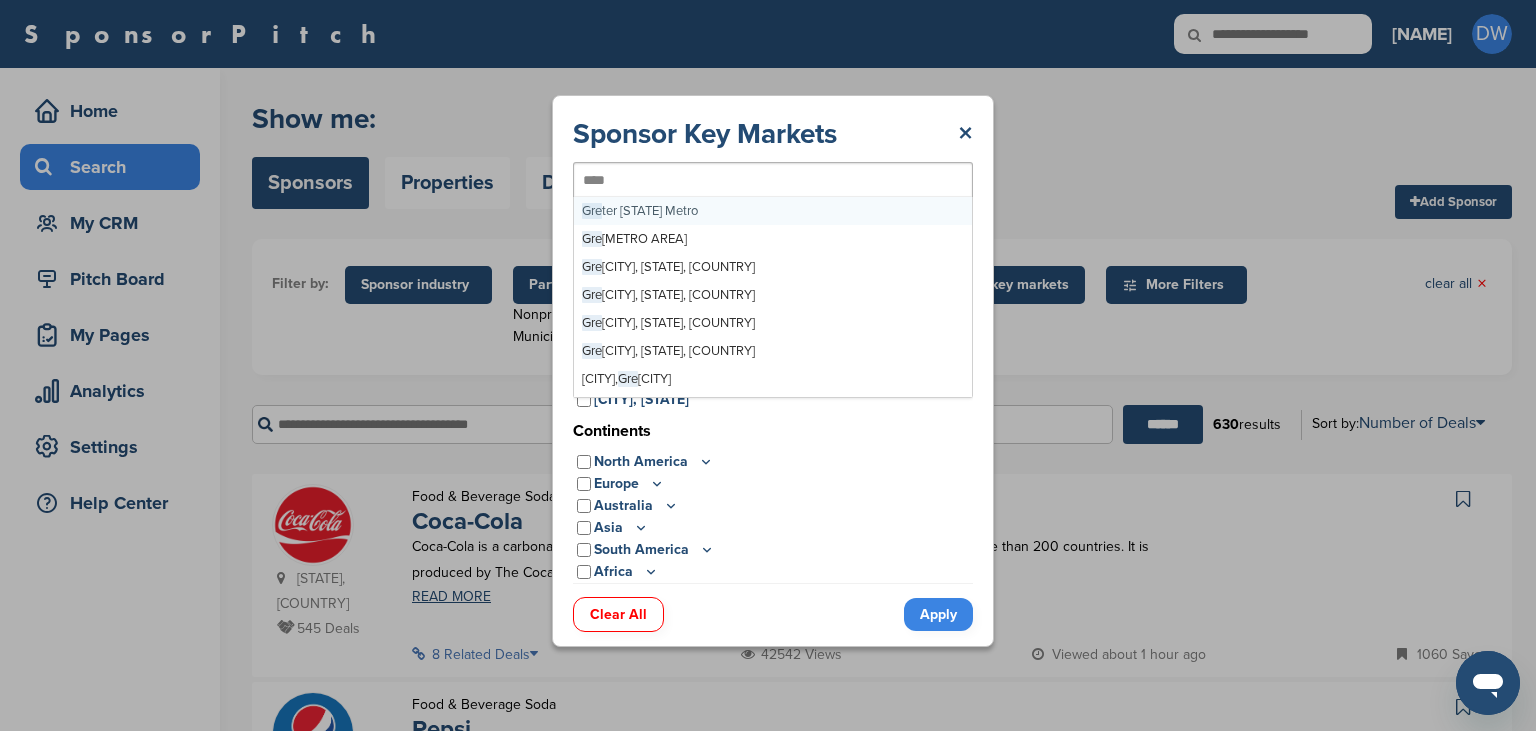 scroll, scrollTop: 0, scrollLeft: 0, axis: both 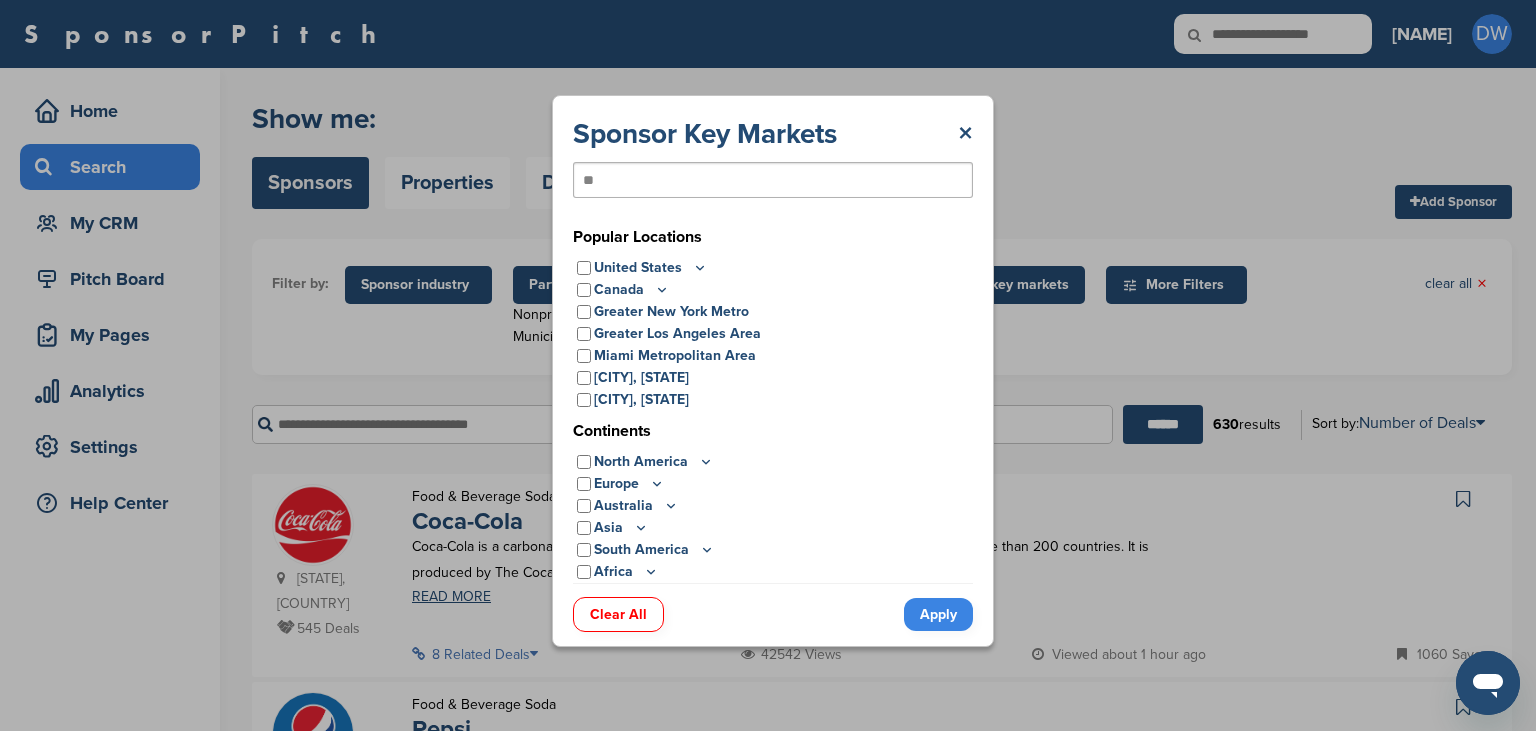 type on "*" 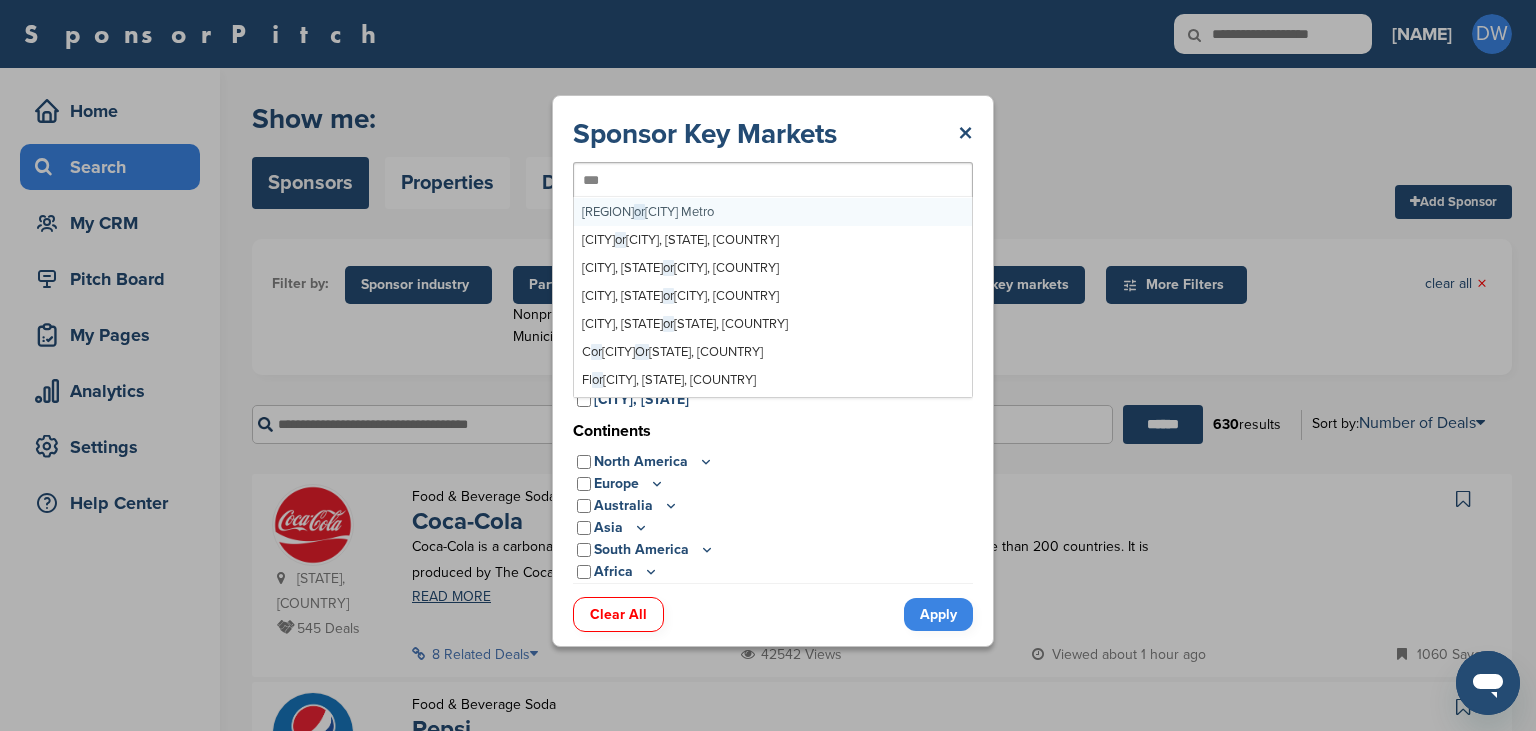scroll, scrollTop: 0, scrollLeft: 0, axis: both 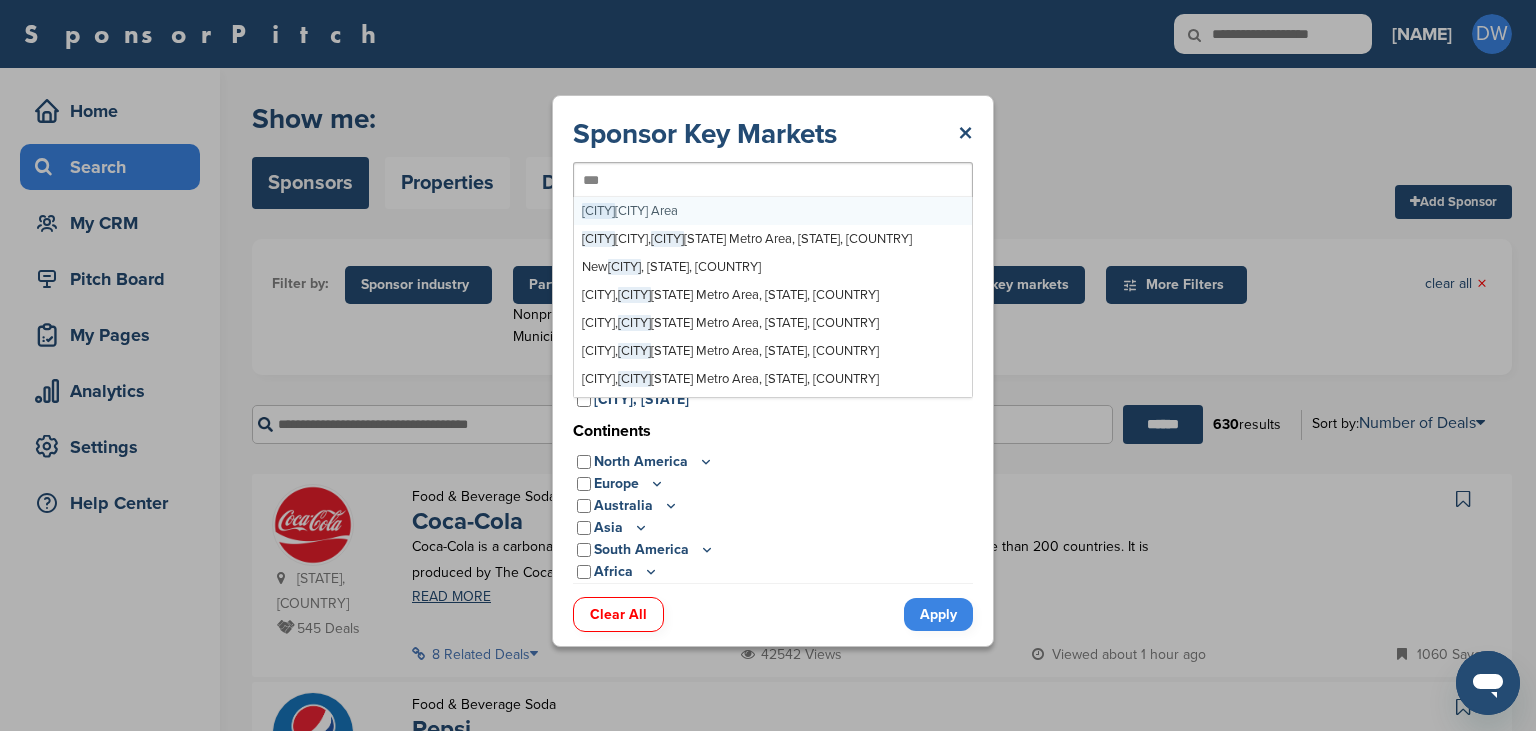 type on "****" 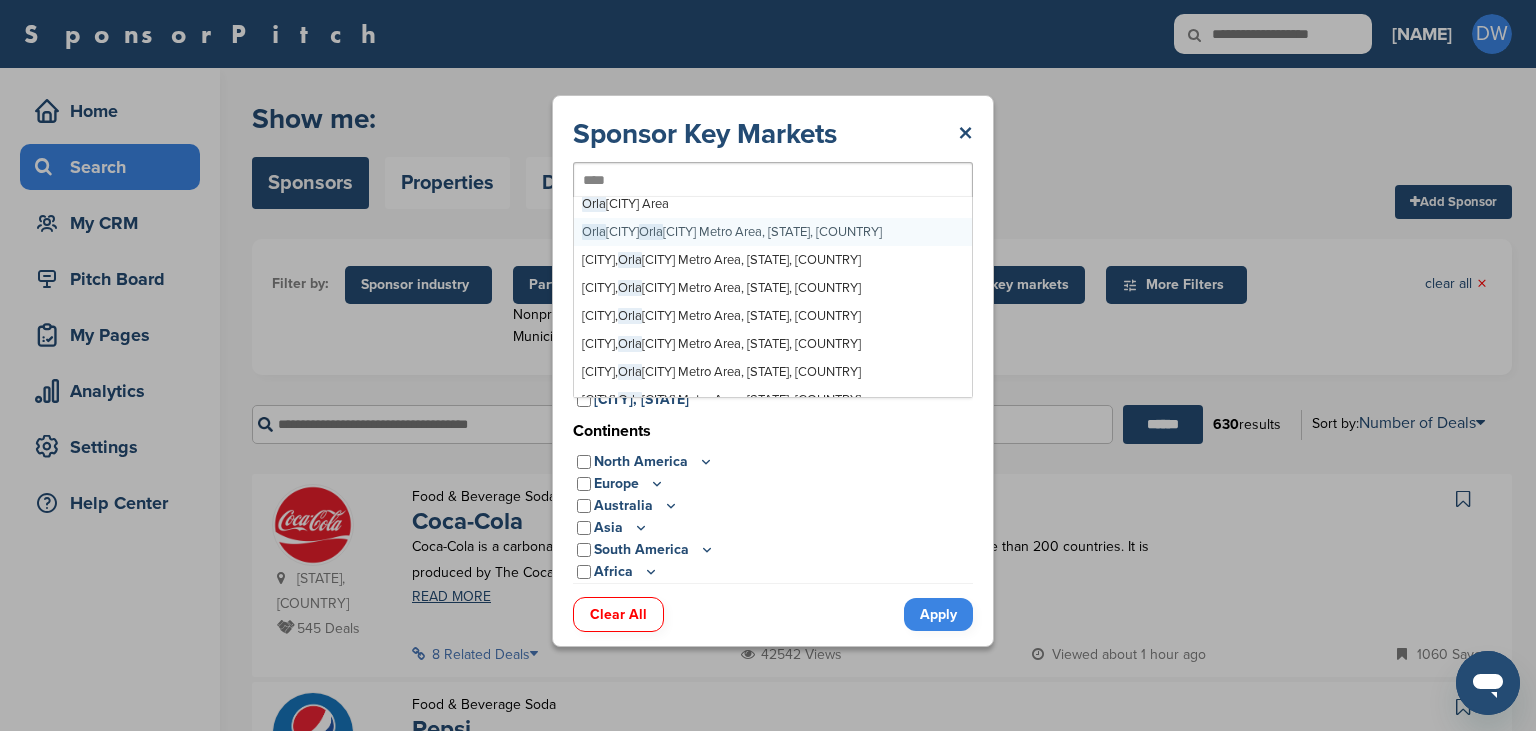 scroll, scrollTop: 0, scrollLeft: 0, axis: both 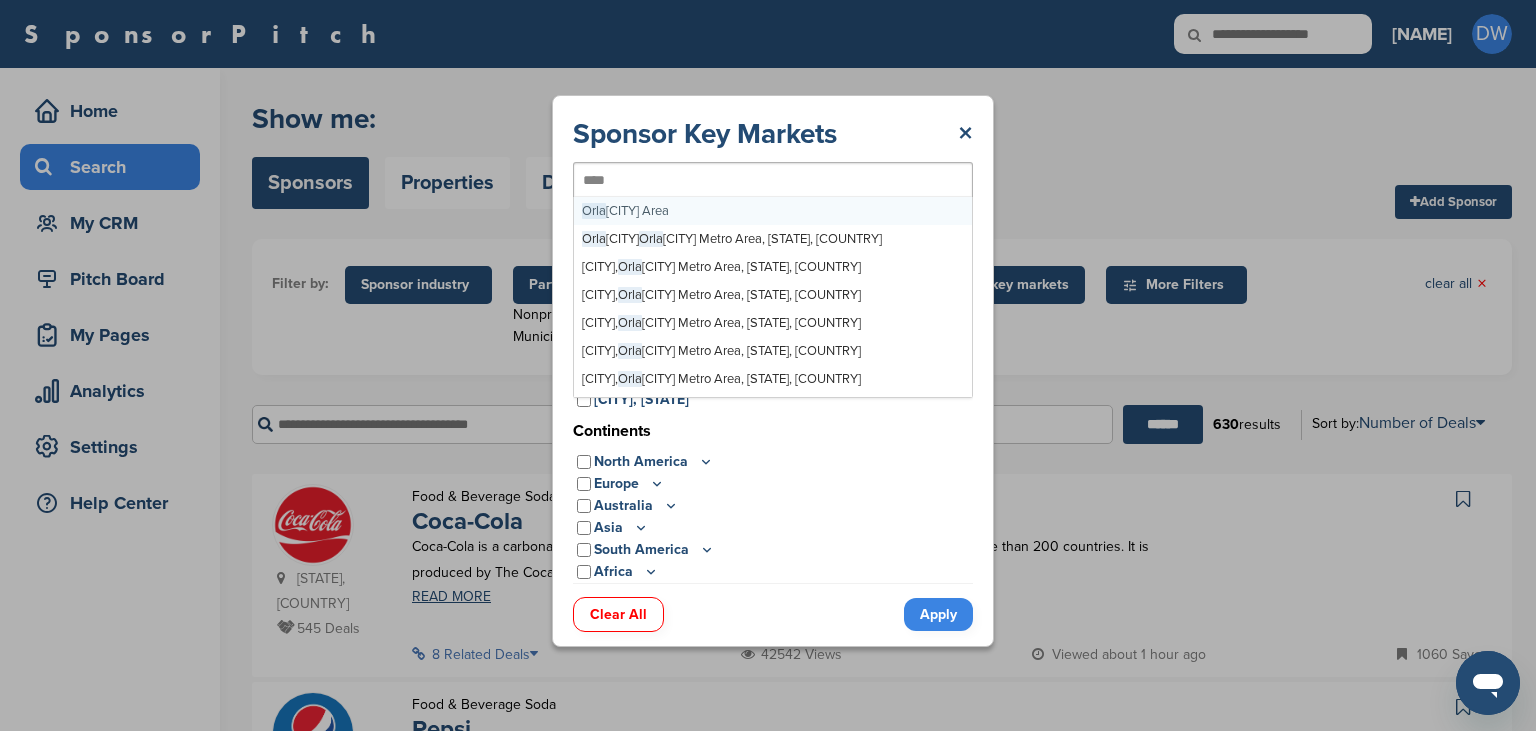 type 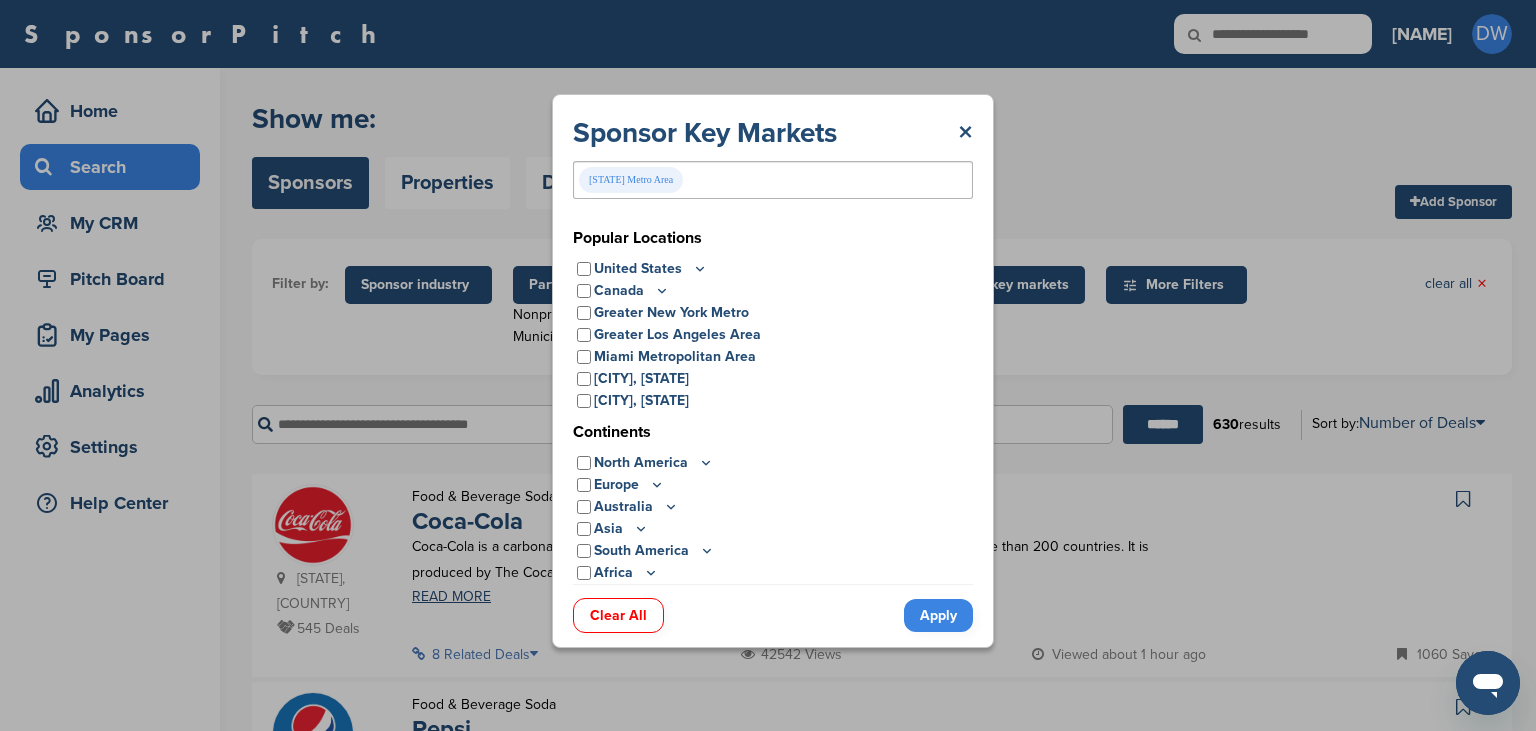 click on "Apply" at bounding box center [938, 615] 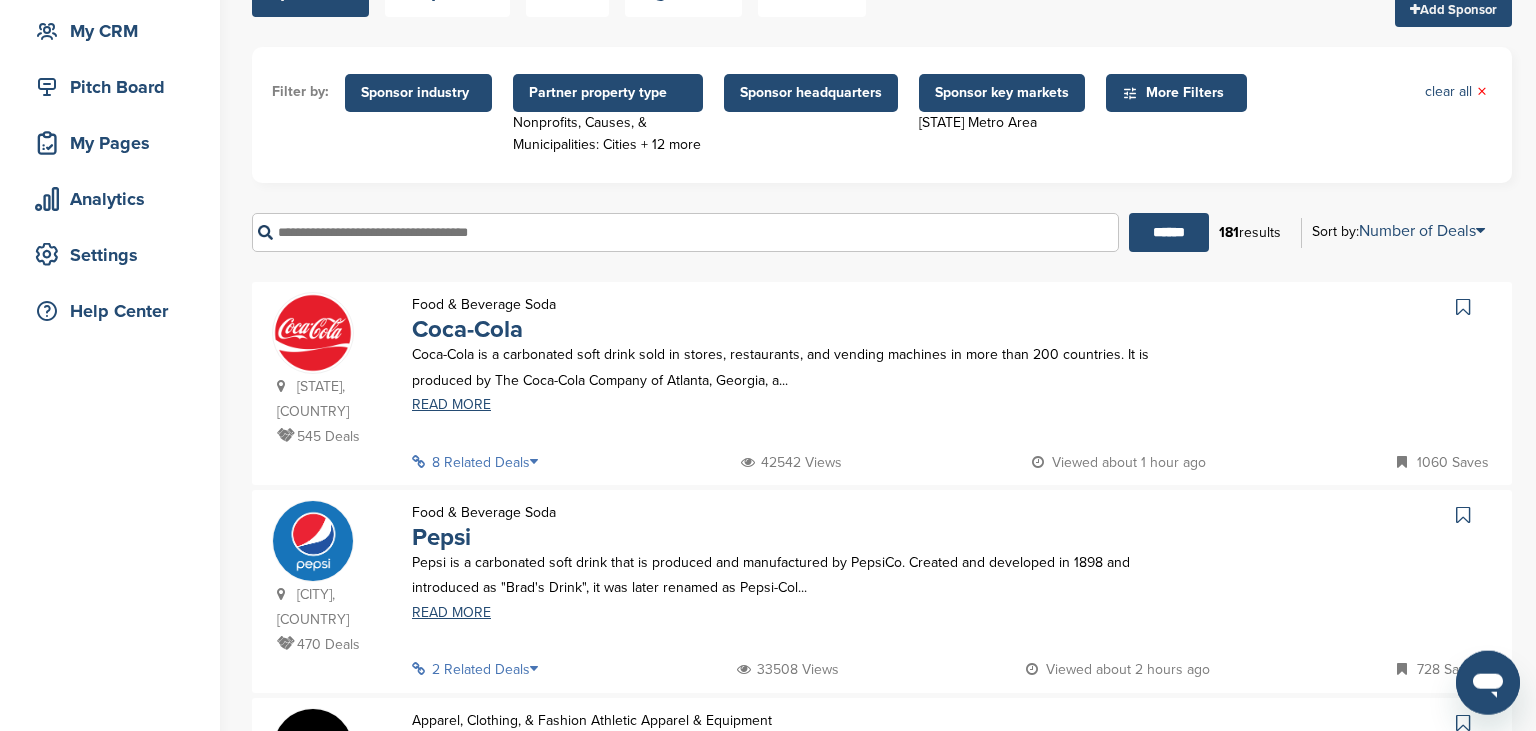 scroll, scrollTop: 182, scrollLeft: 0, axis: vertical 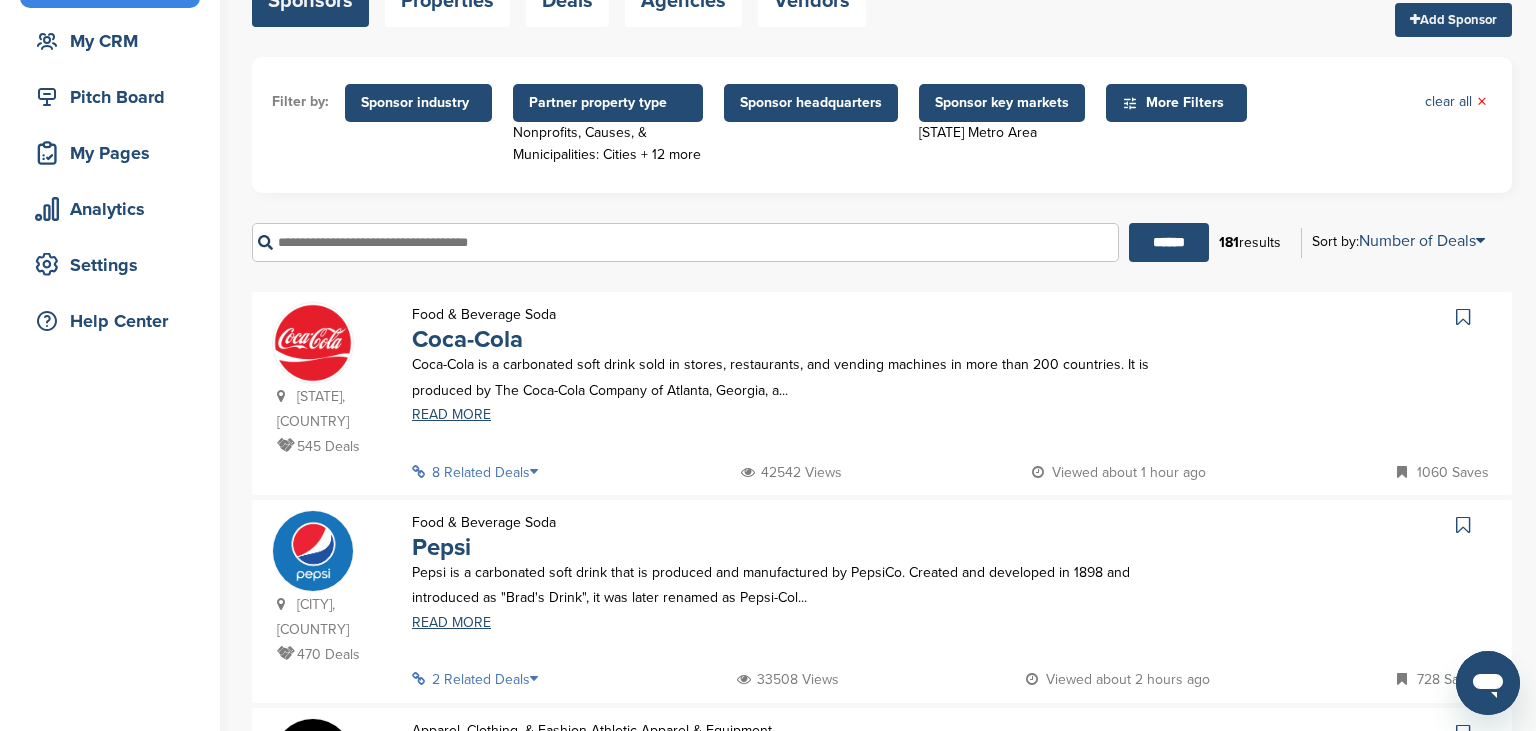 click on "More Filters" at bounding box center (1179, 103) 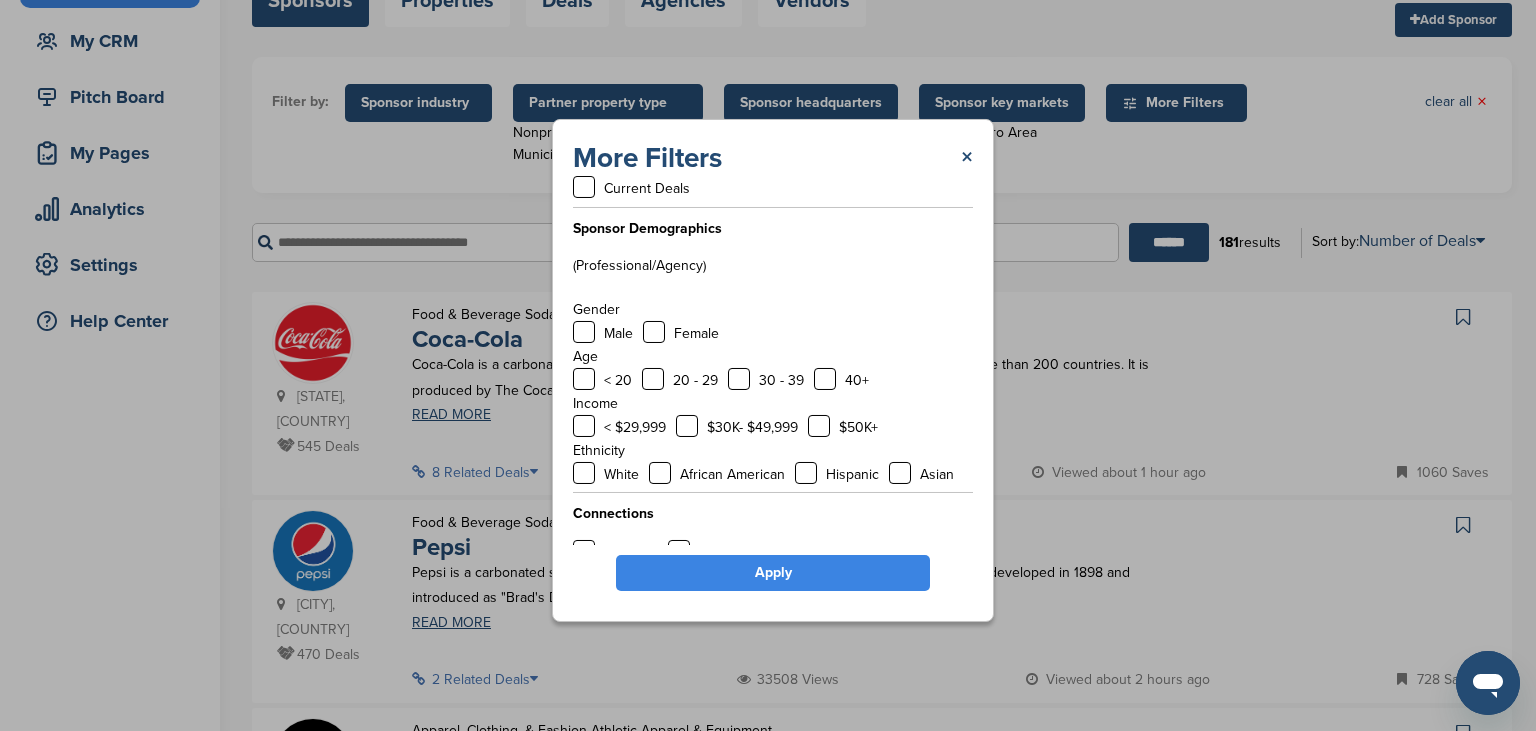scroll, scrollTop: 68, scrollLeft: 0, axis: vertical 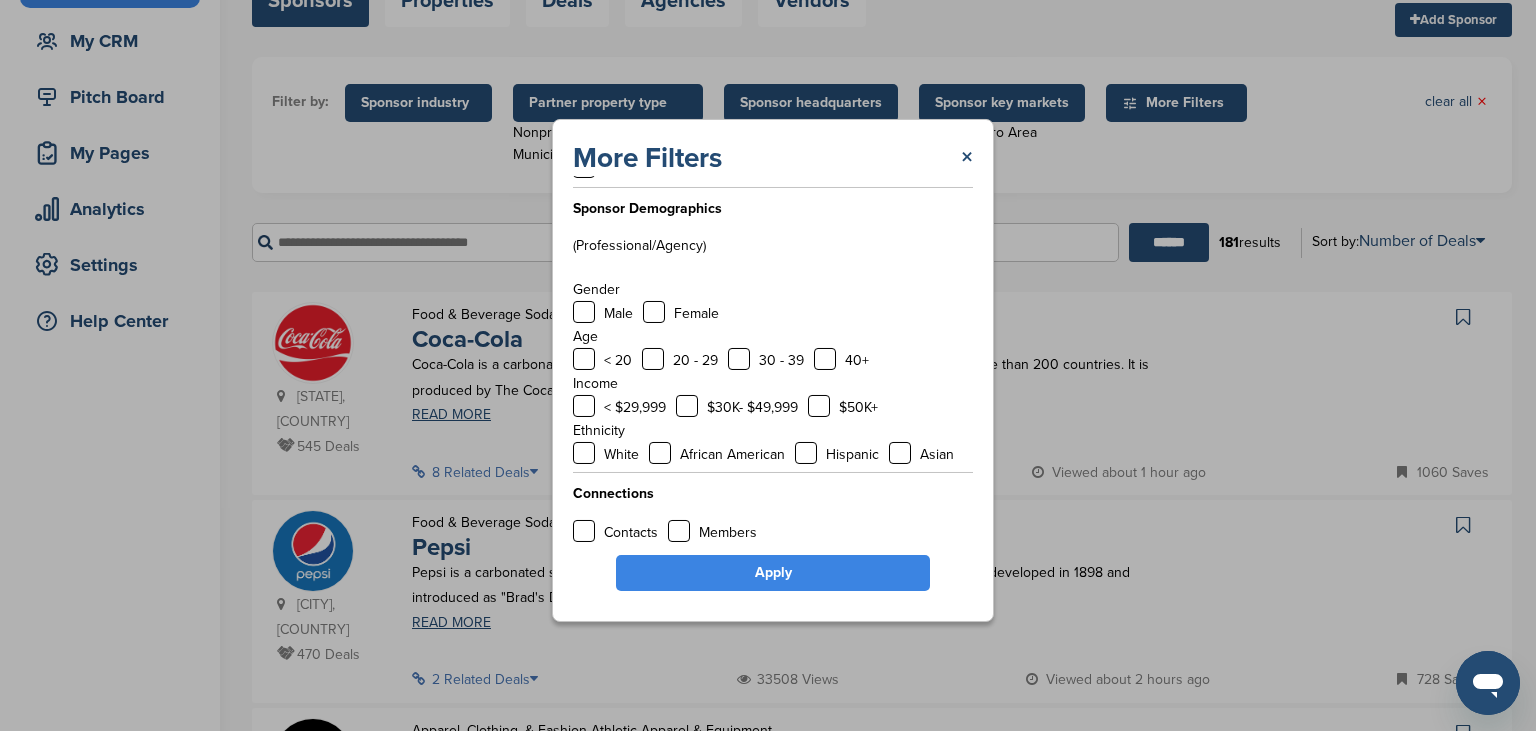 drag, startPoint x: 961, startPoint y: 289, endPoint x: 962, endPoint y: 363, distance: 74.00676 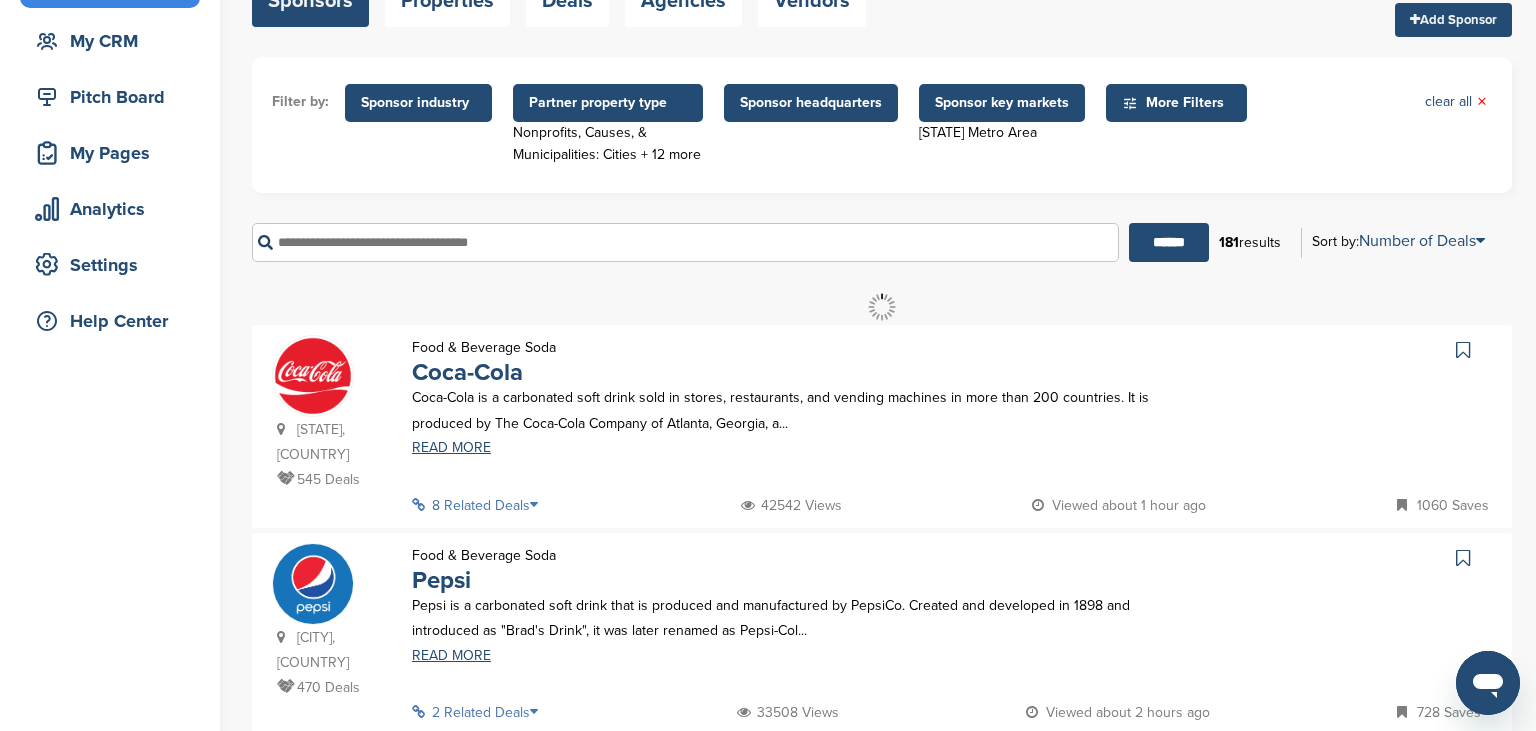 click on "Sponsor industry" at bounding box center [418, 103] 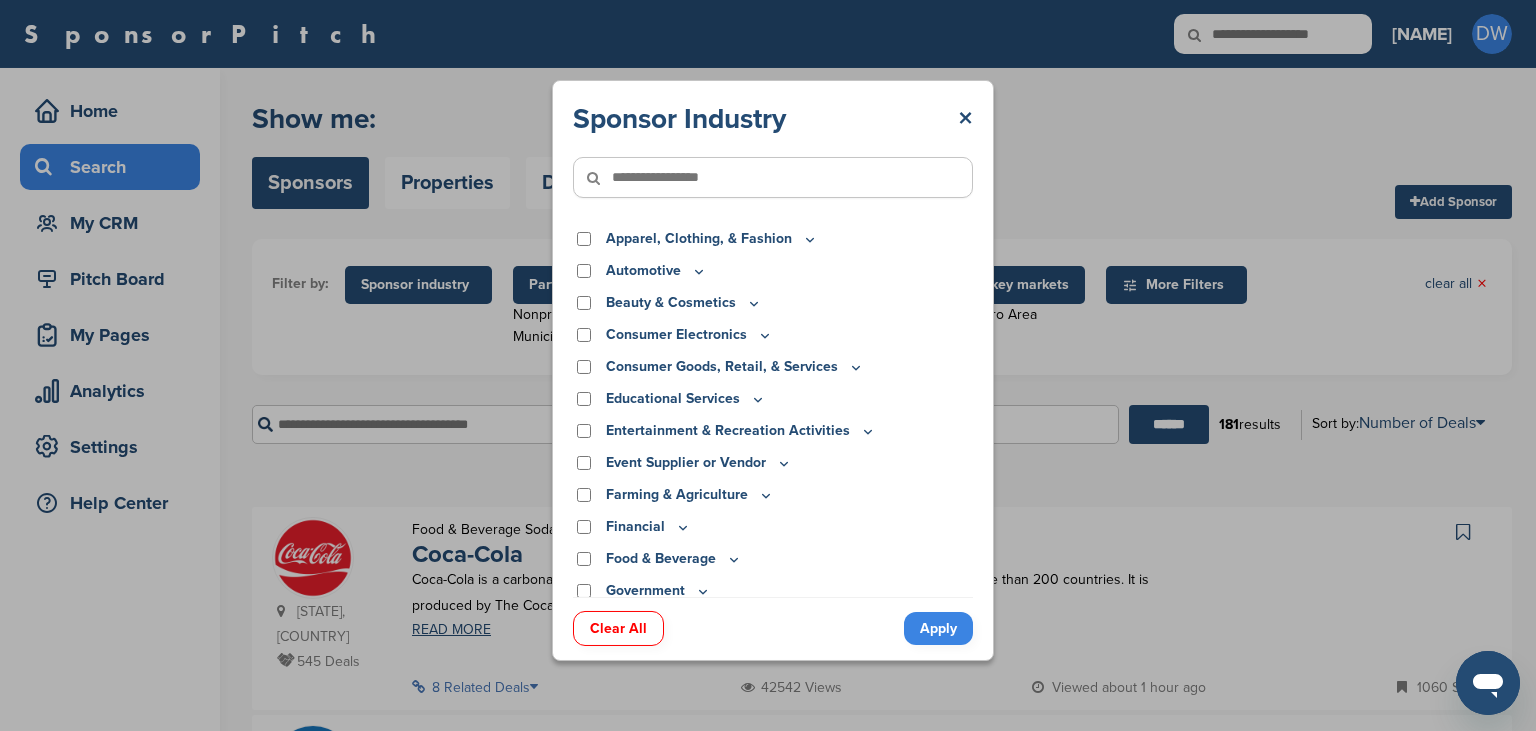 scroll, scrollTop: 0, scrollLeft: 0, axis: both 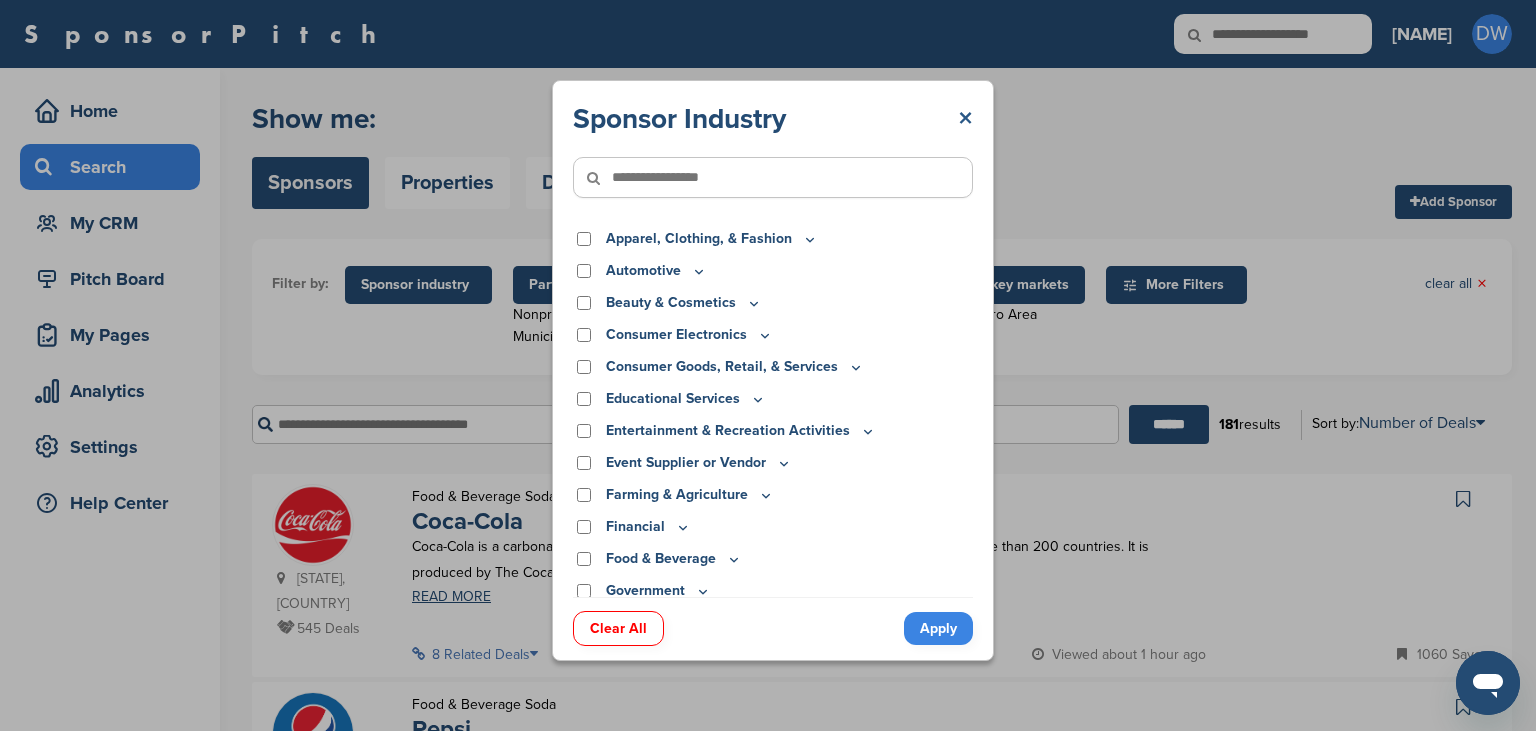 click on "×" at bounding box center [965, 119] 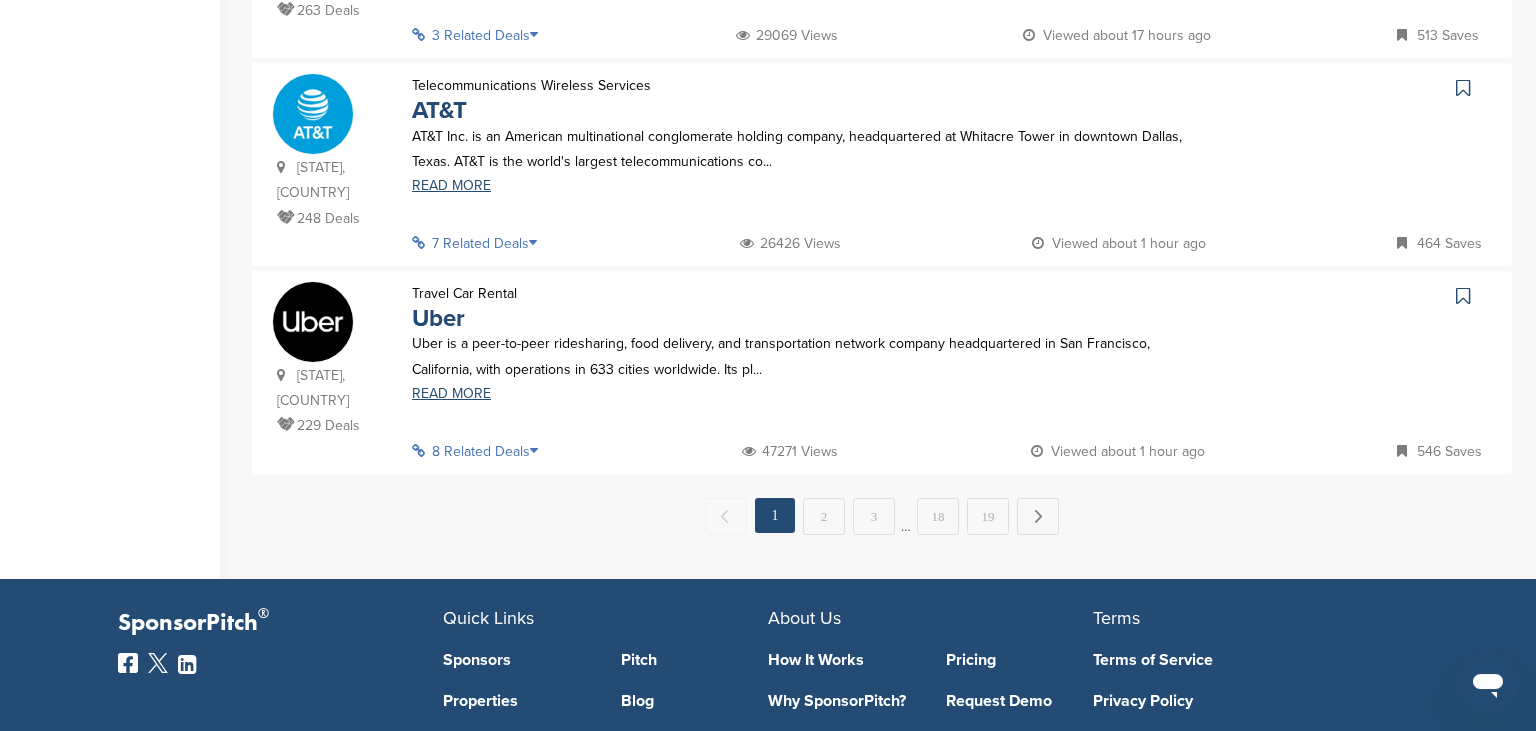 scroll, scrollTop: 2029, scrollLeft: 0, axis: vertical 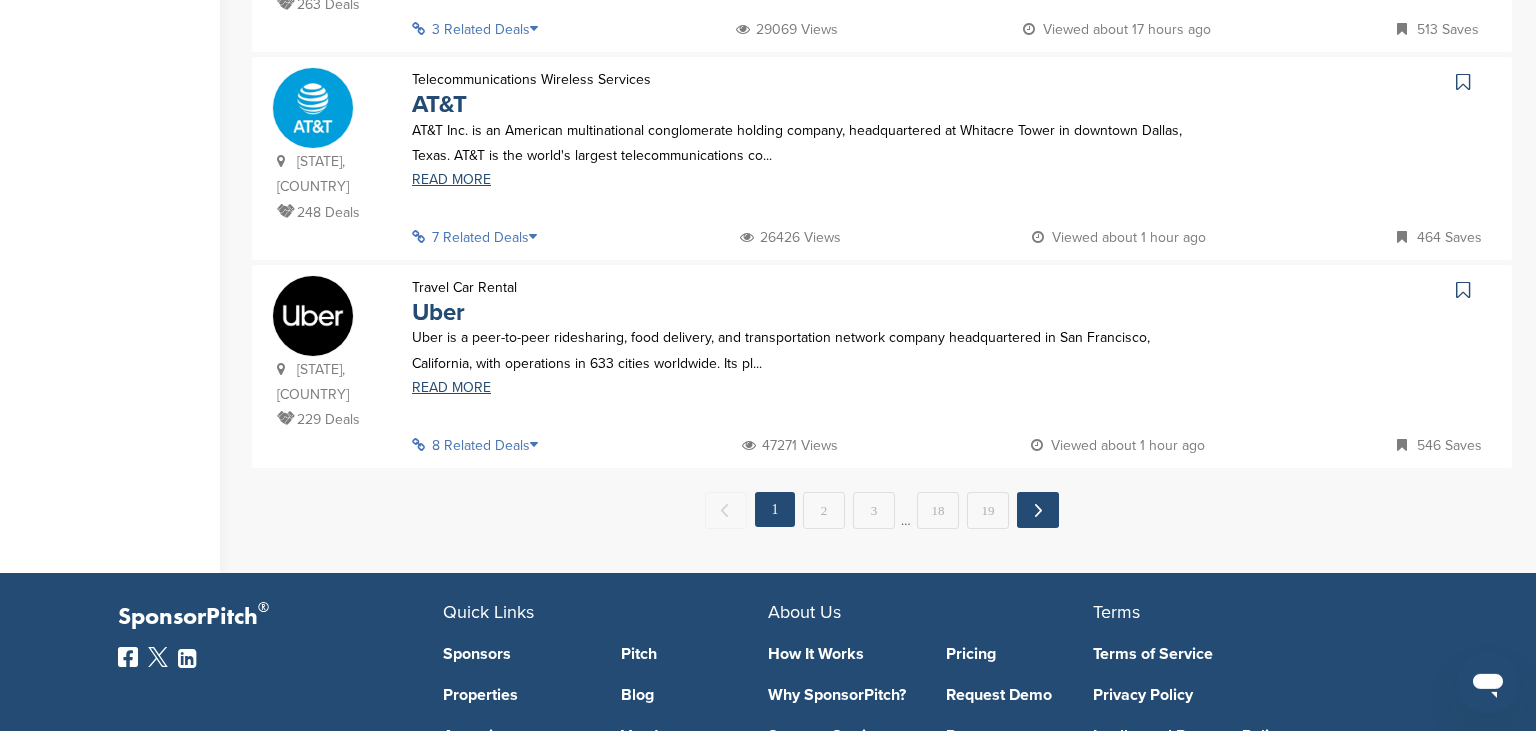 click on "Next →" at bounding box center [1038, 510] 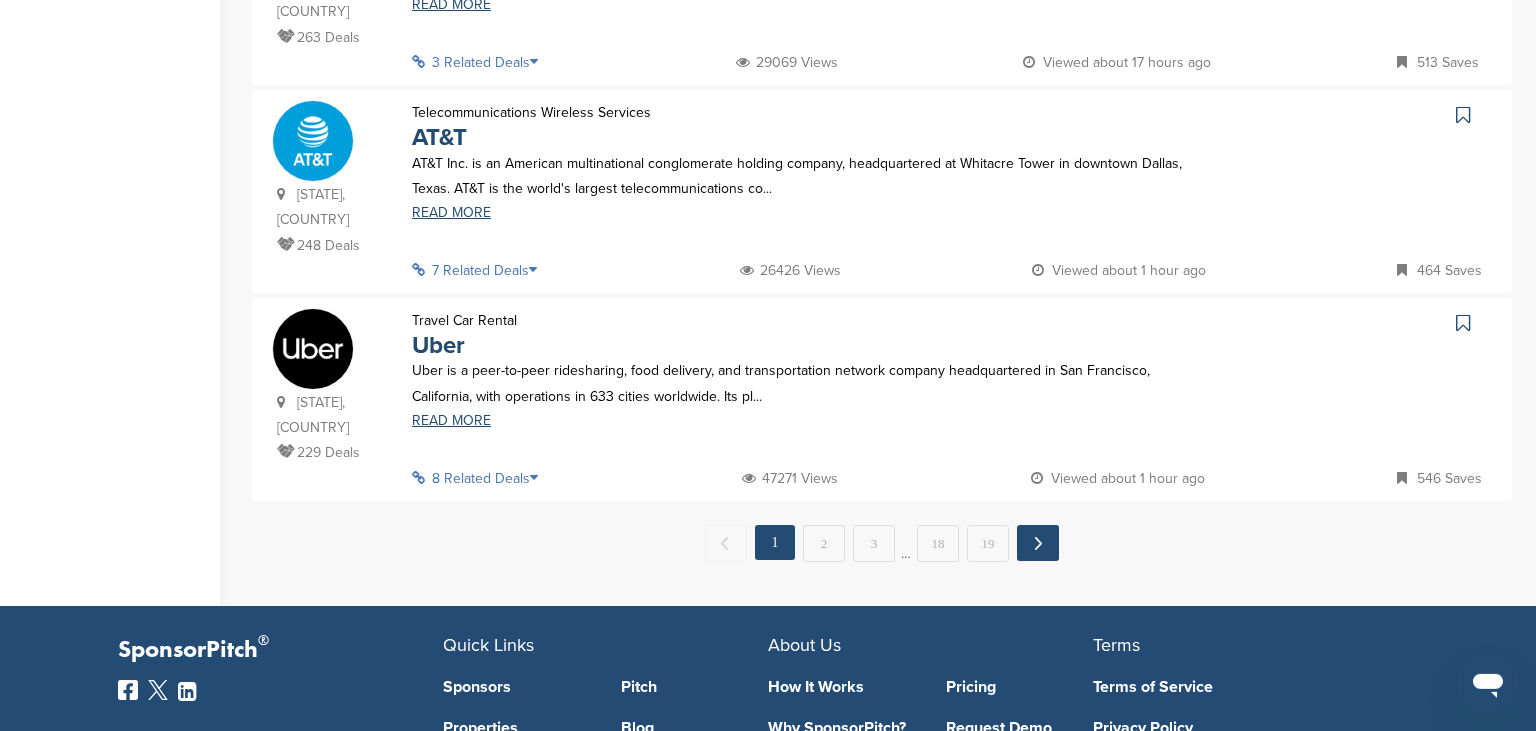 scroll, scrollTop: 0, scrollLeft: 0, axis: both 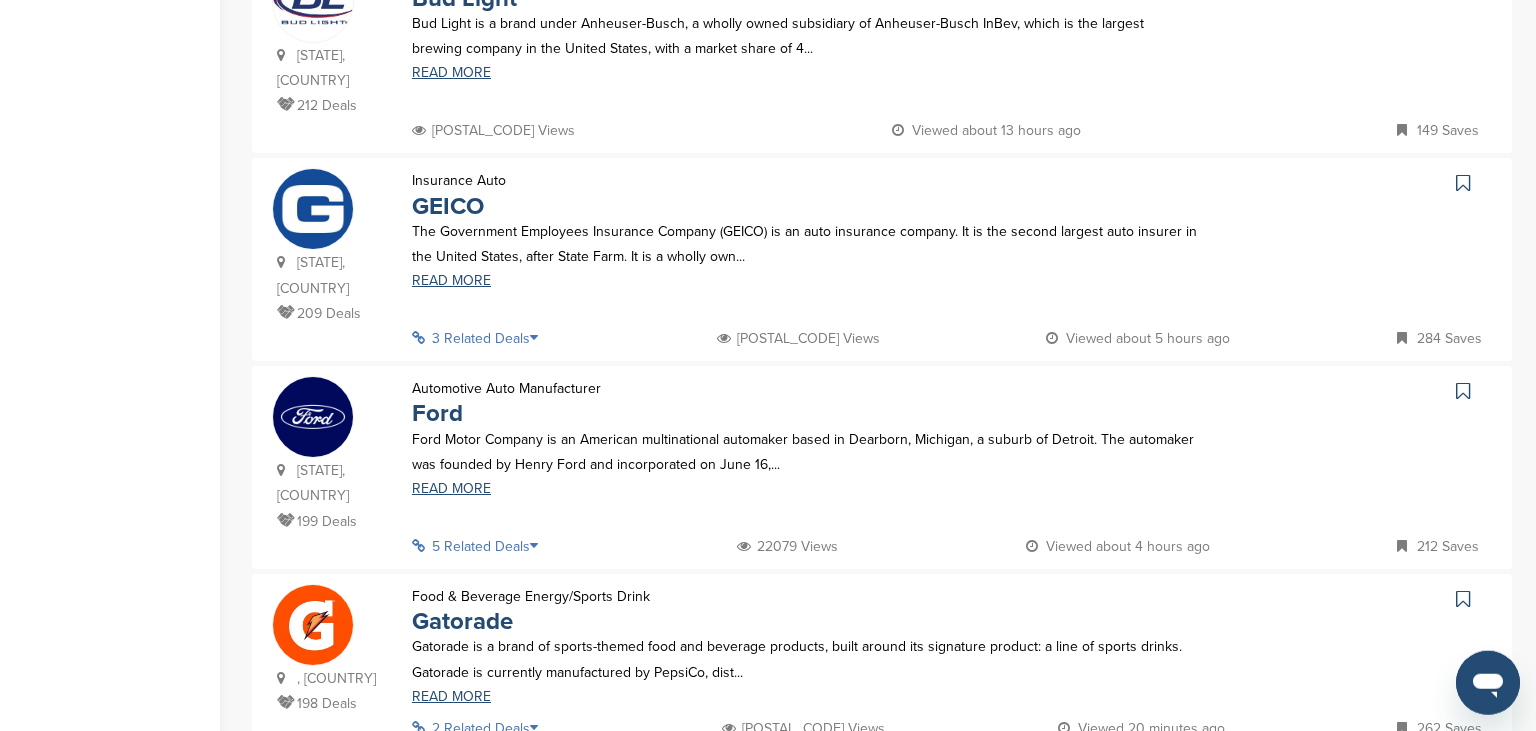click on "3 Related Deals" at bounding box center (481, 338) 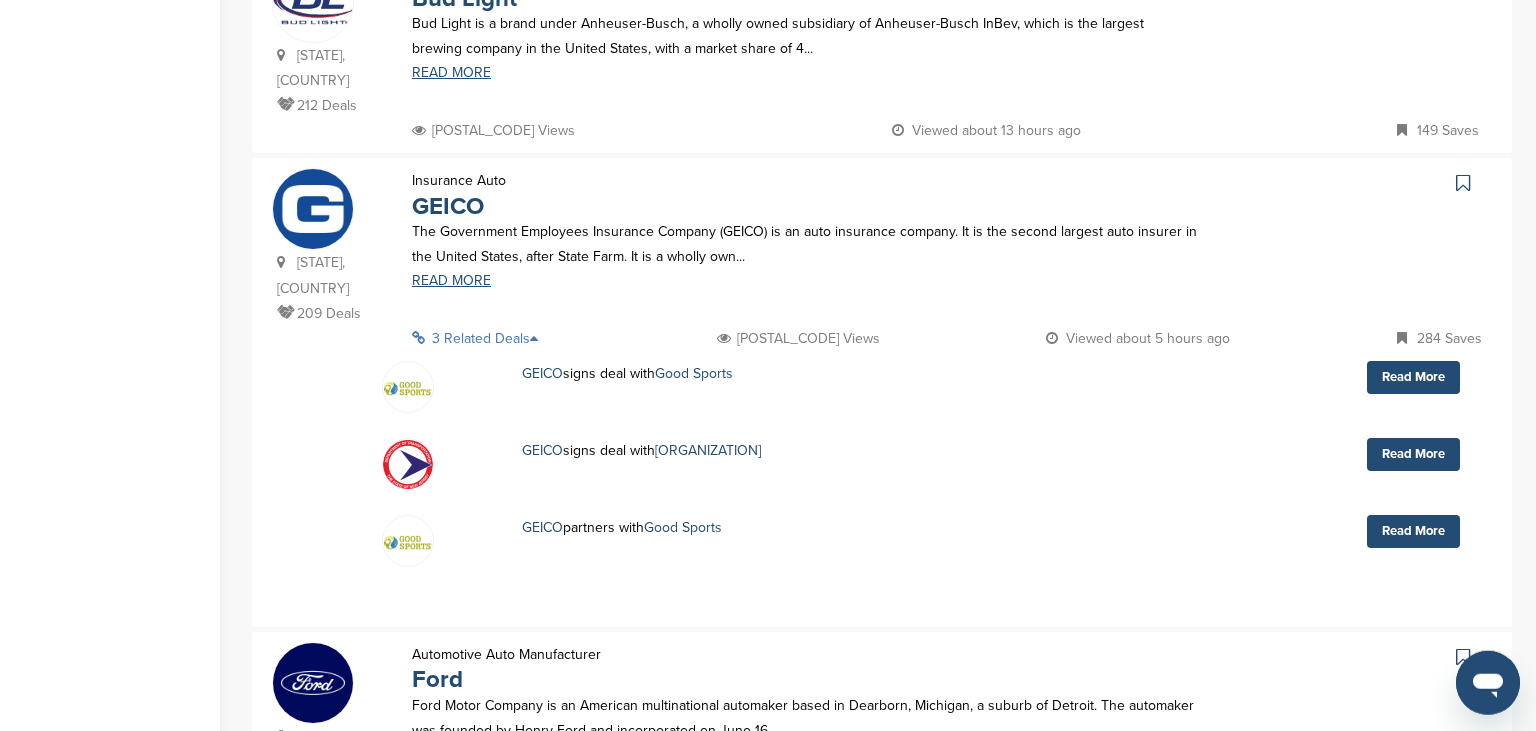 click on "3 Related Deals" at bounding box center (481, 338) 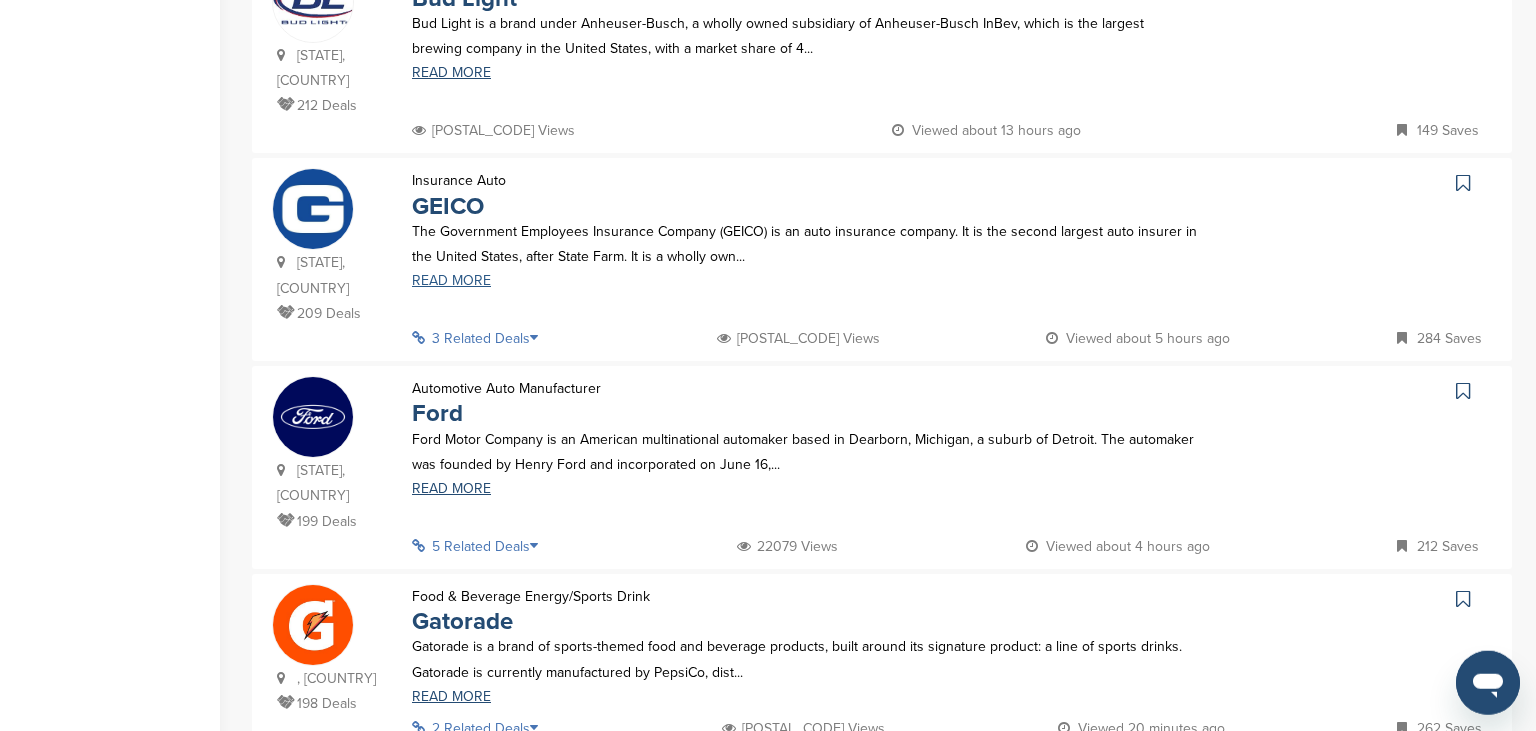 click on "READ MORE" at bounding box center [804, 281] 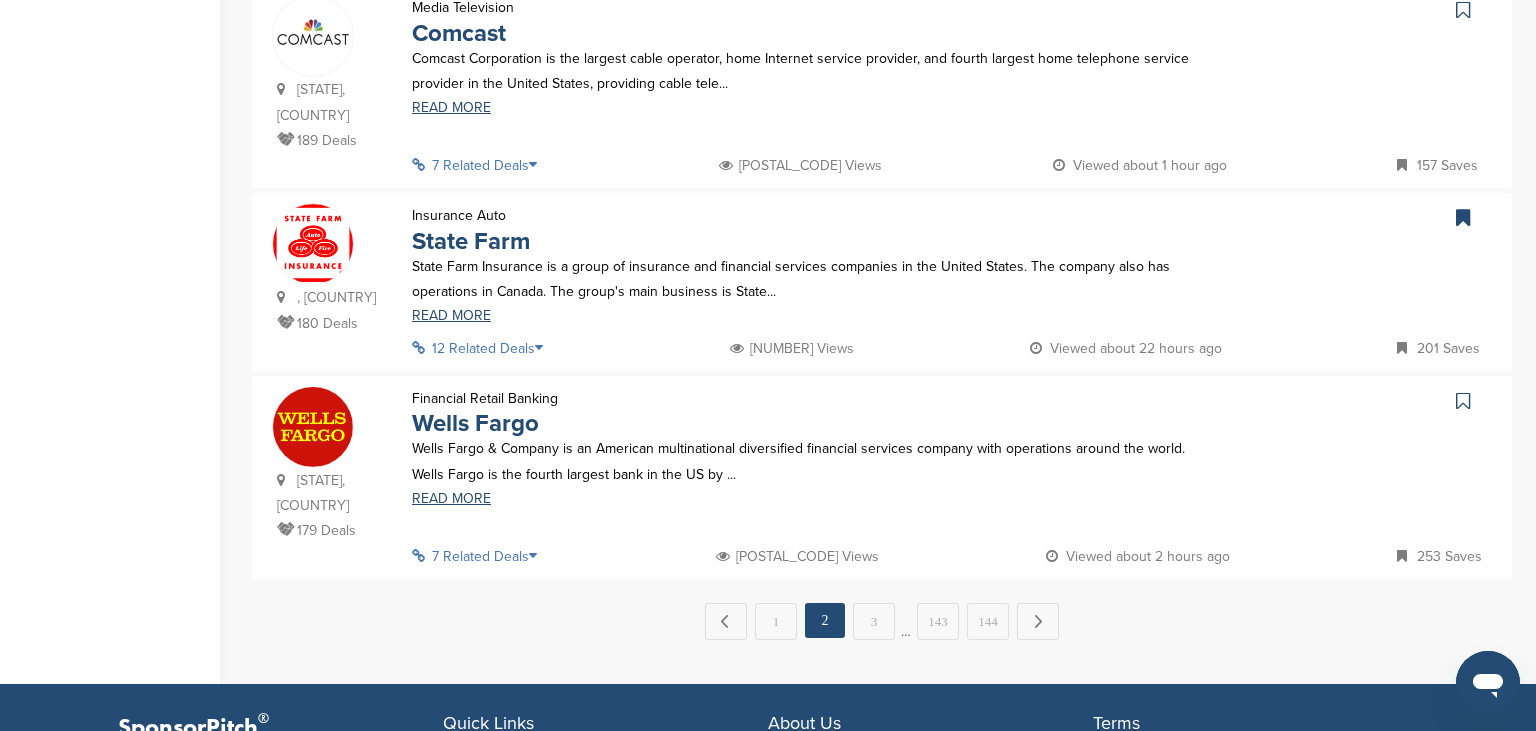scroll, scrollTop: 1924, scrollLeft: 0, axis: vertical 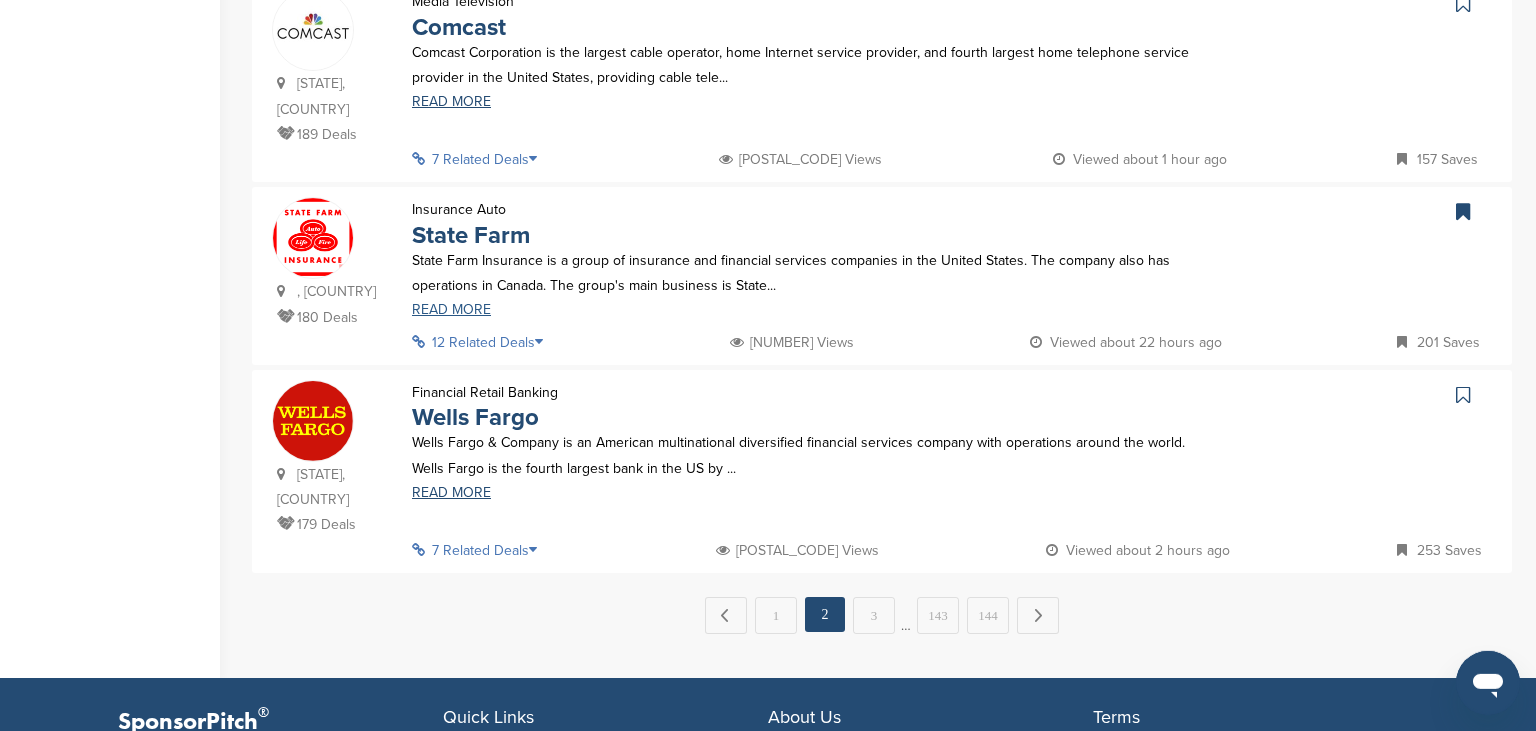 click on "READ MORE" at bounding box center (804, 310) 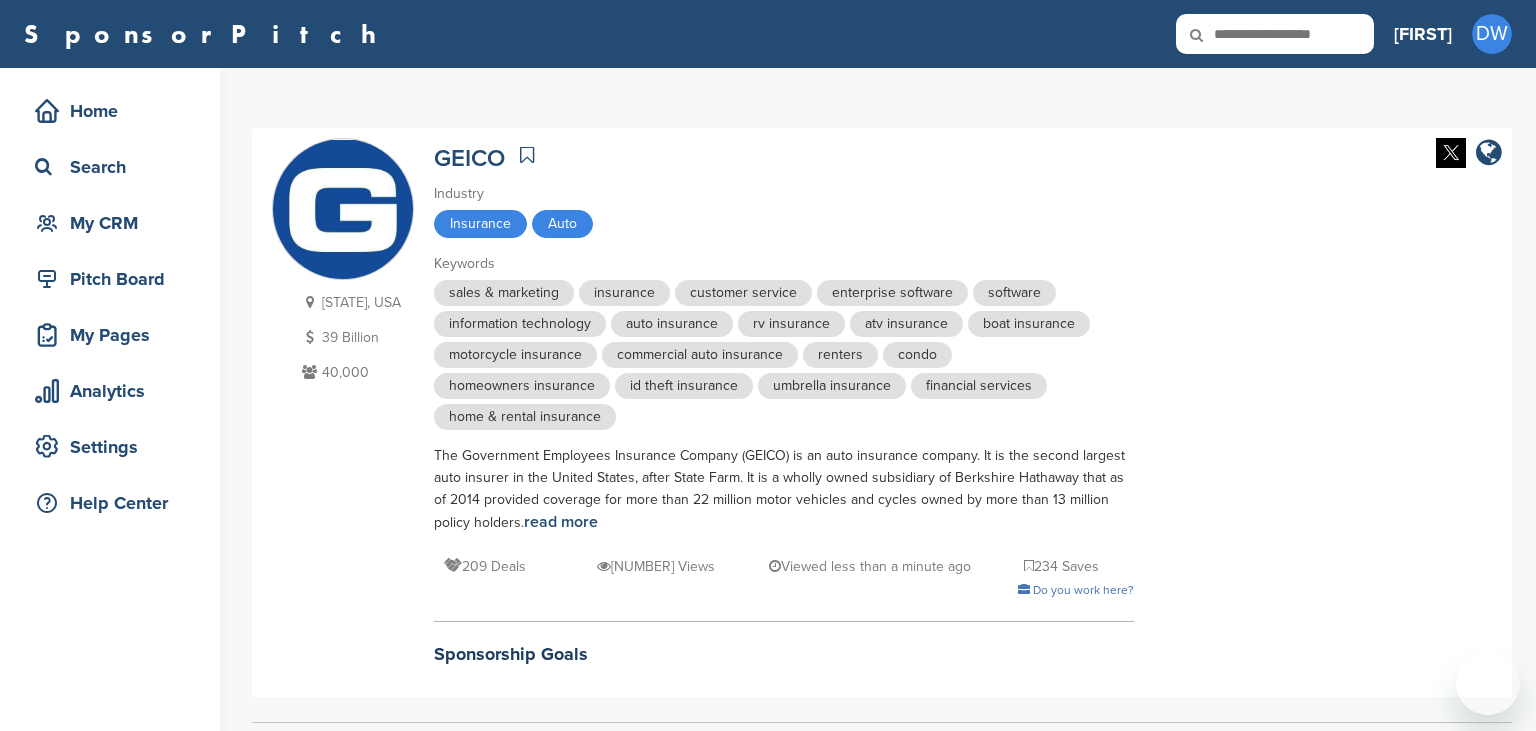 scroll, scrollTop: 0, scrollLeft: 0, axis: both 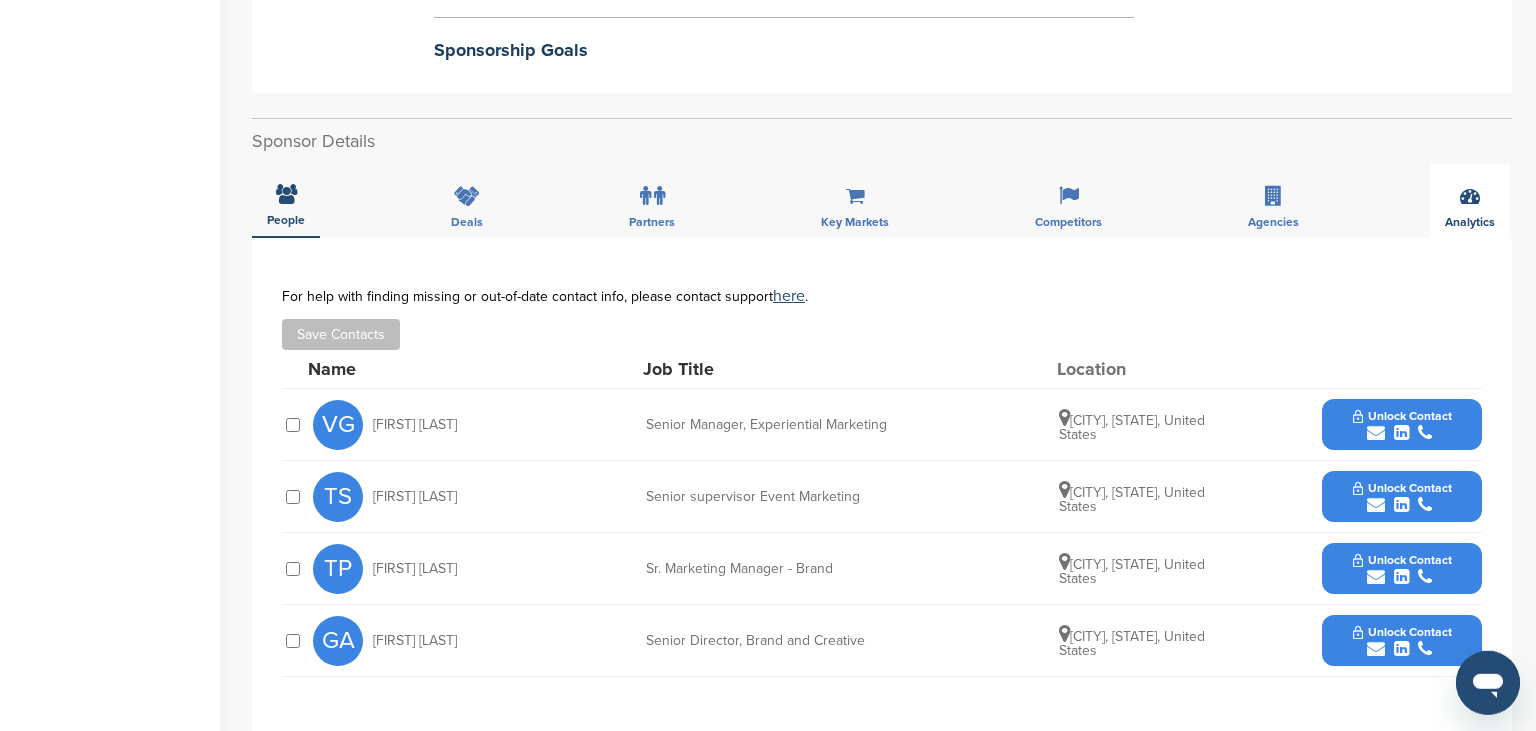 click at bounding box center [1470, 196] 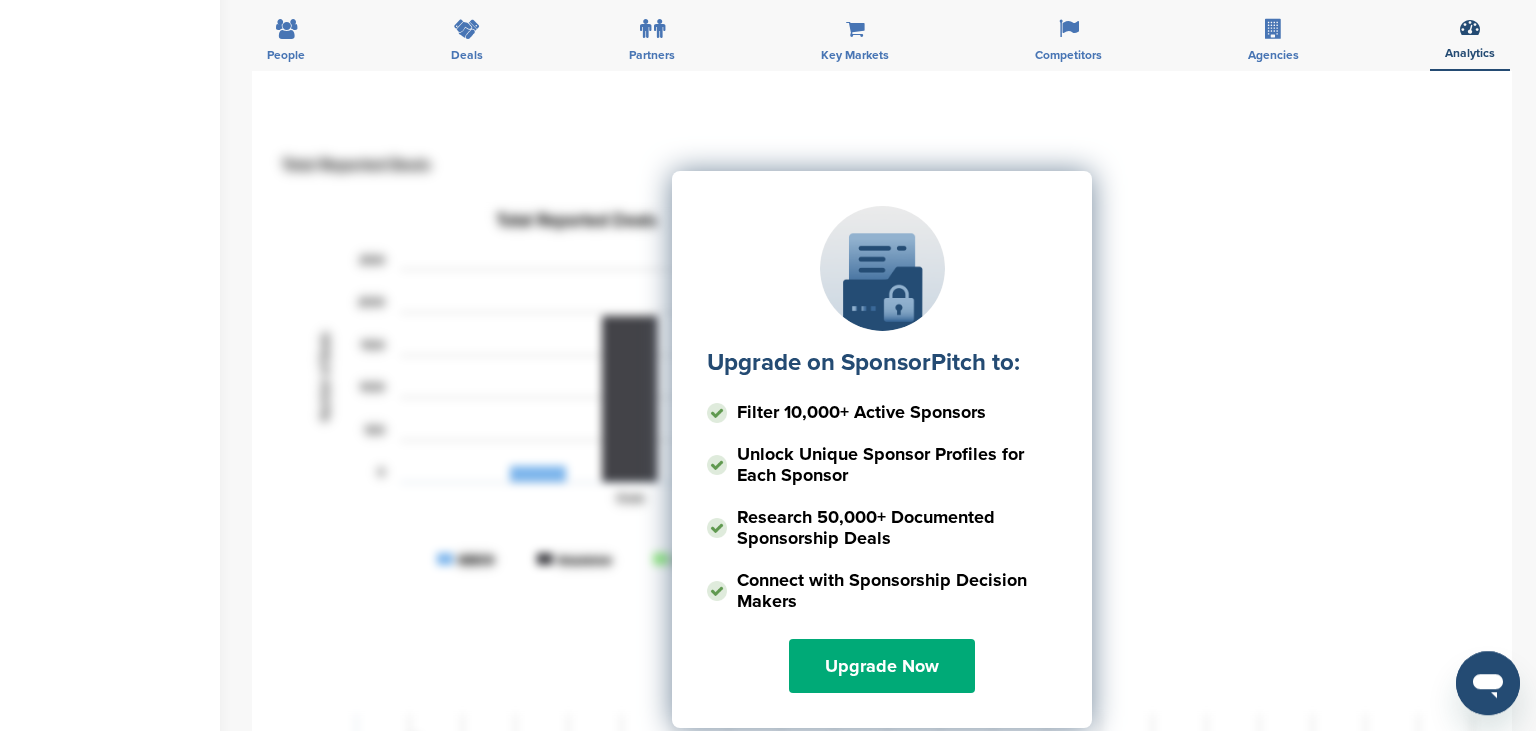 scroll, scrollTop: 856, scrollLeft: 0, axis: vertical 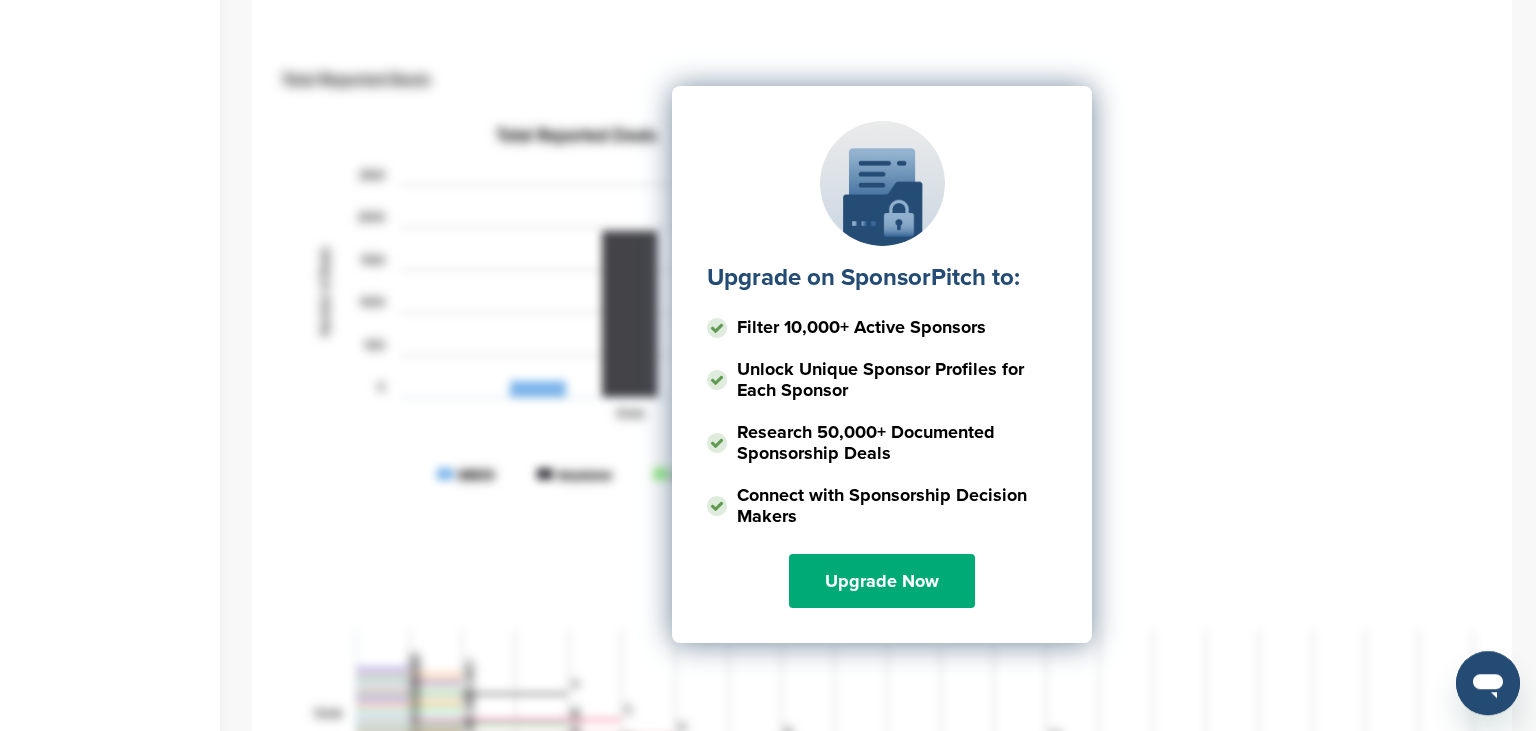 click on "Upgrade on SponsorPitch to:
Filter 10,000+ Active Sponsors
Unlock Unique Sponsor Profiles for Each Sponsor
Research 50,000+ Documented Sponsorship Deals
Connect with Sponsorship Decision Makers
Upgrade Now" at bounding box center (882, 286) 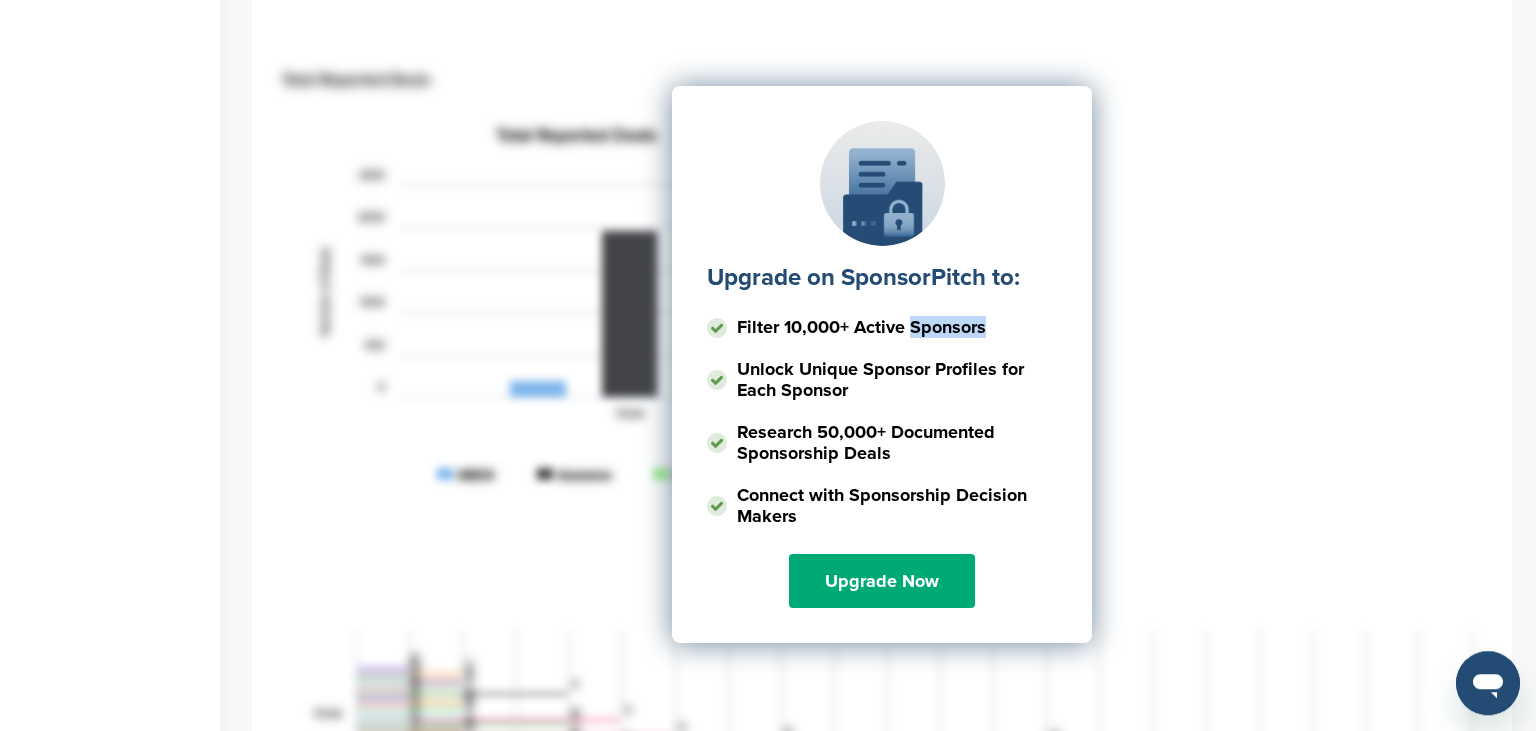 click on "Upgrade on SponsorPitch to:
Filter 10,000+ Active Sponsors
Unlock Unique Sponsor Profiles for Each Sponsor
Research 50,000+ Documented Sponsorship Deals
Connect with Sponsorship Decision Makers
Upgrade Now" at bounding box center (882, 286) 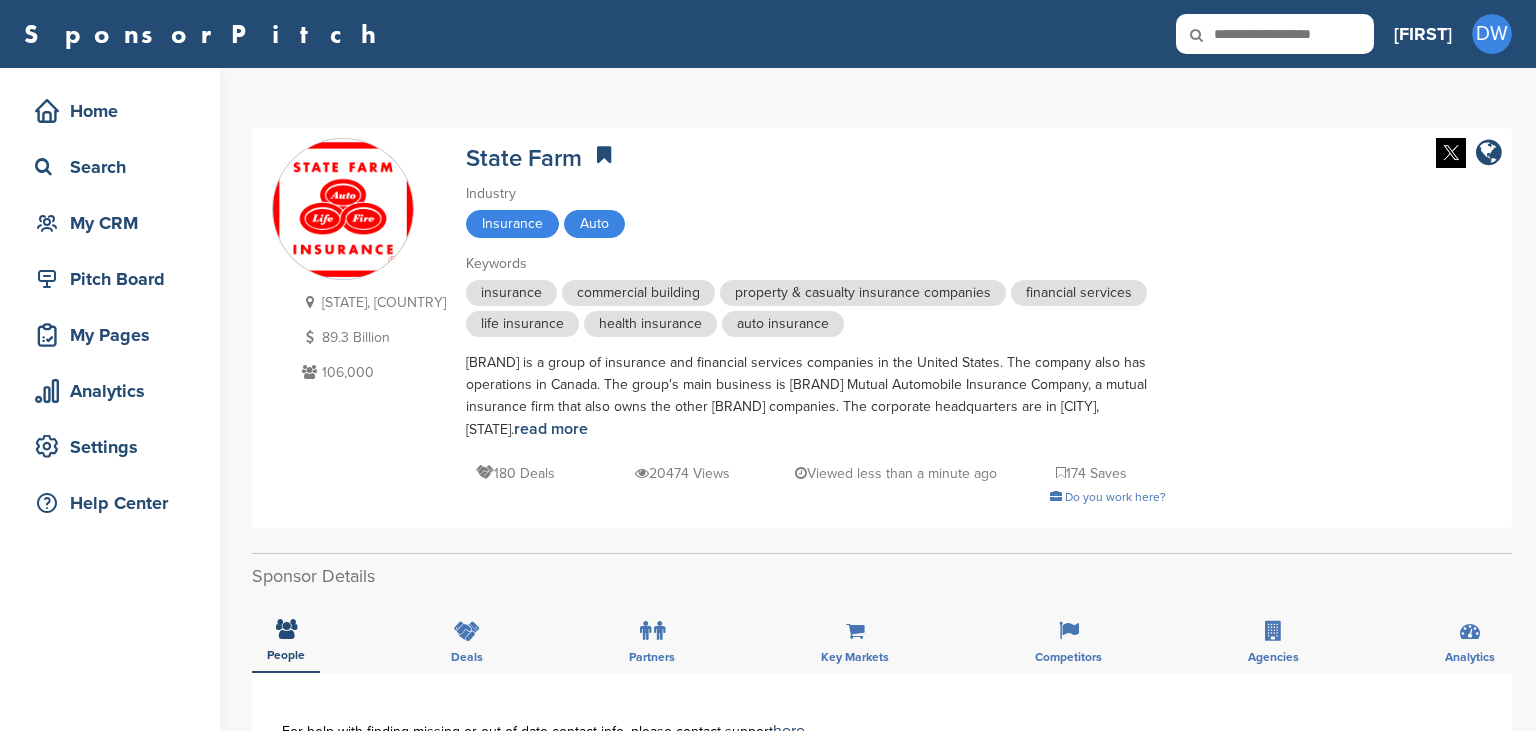 scroll, scrollTop: 0, scrollLeft: 0, axis: both 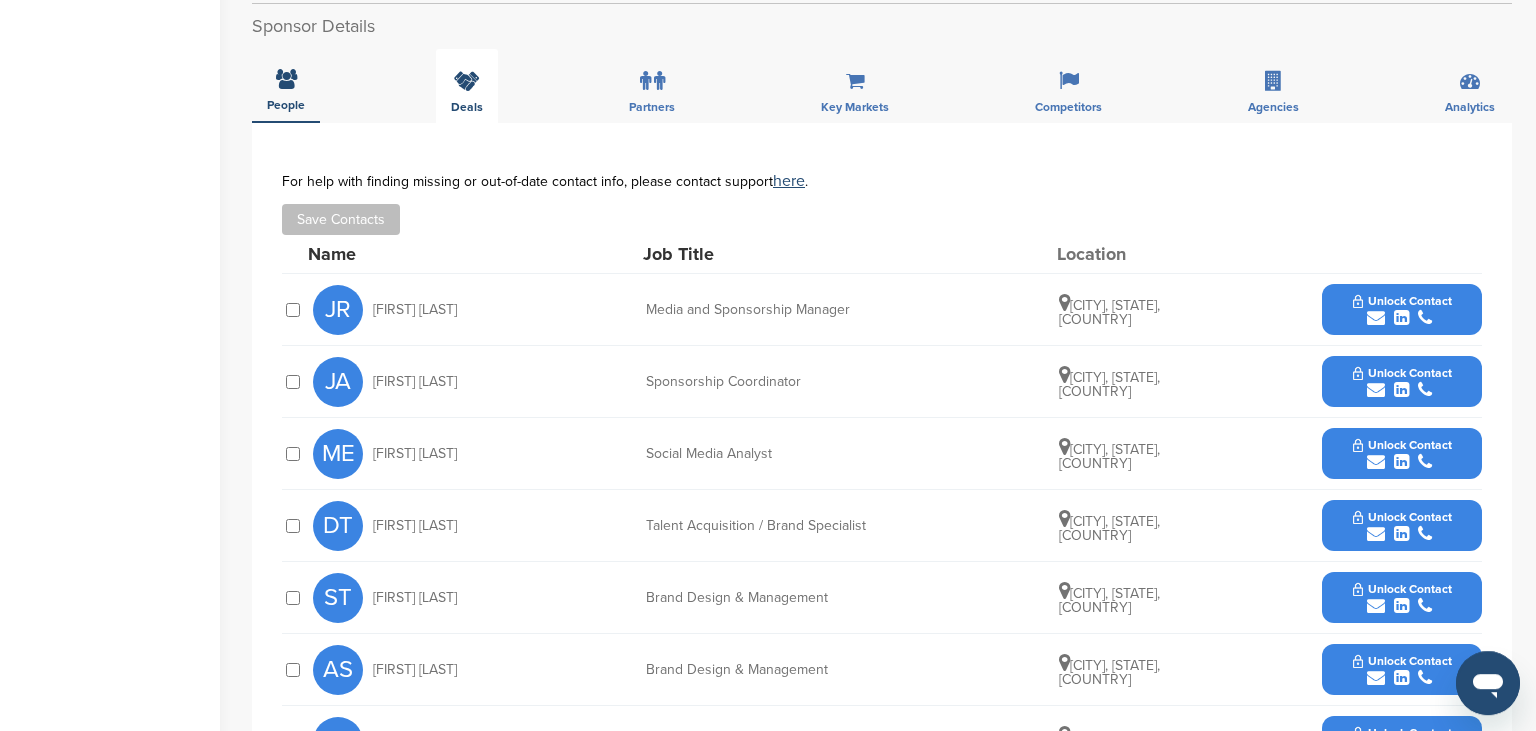 click on "Deals" at bounding box center (467, 86) 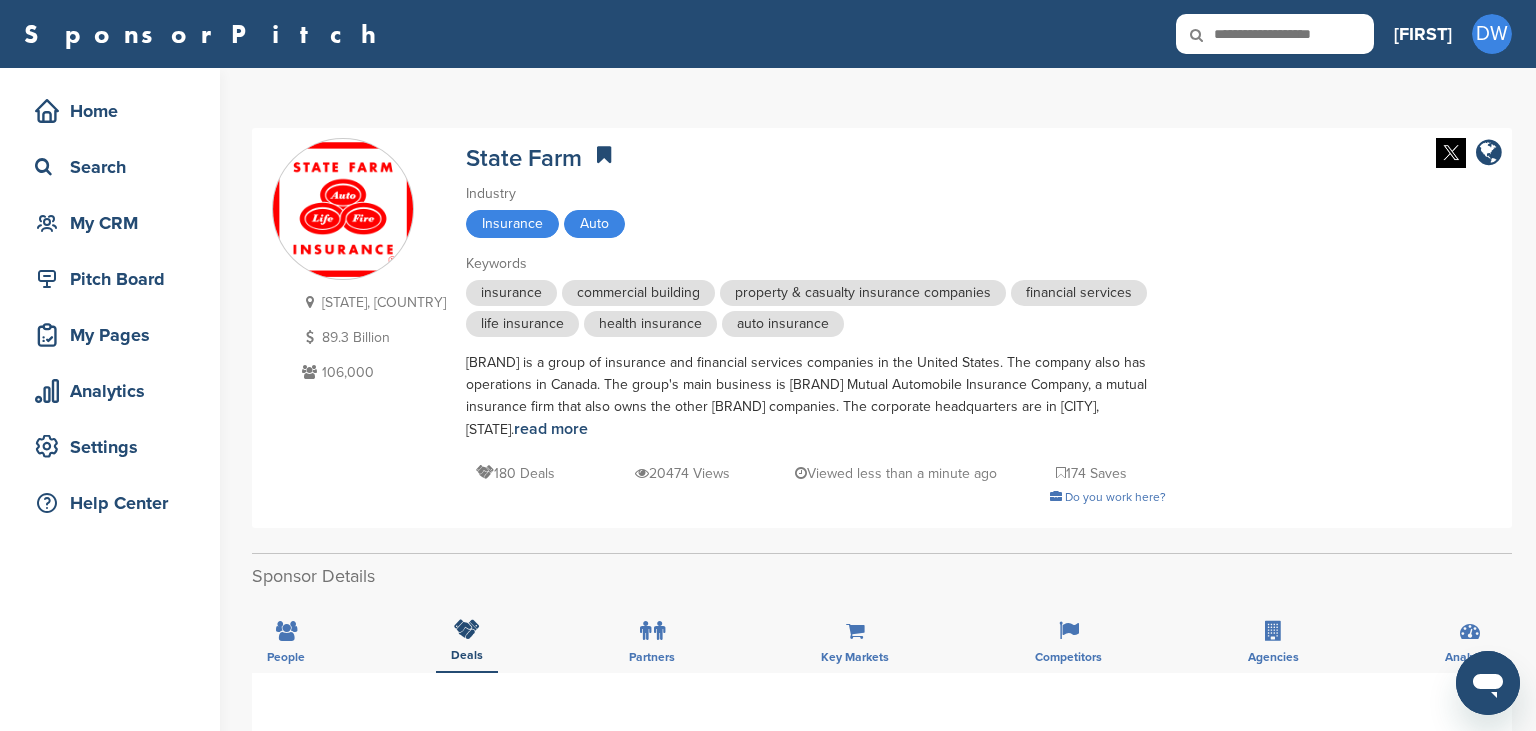scroll, scrollTop: 262, scrollLeft: 0, axis: vertical 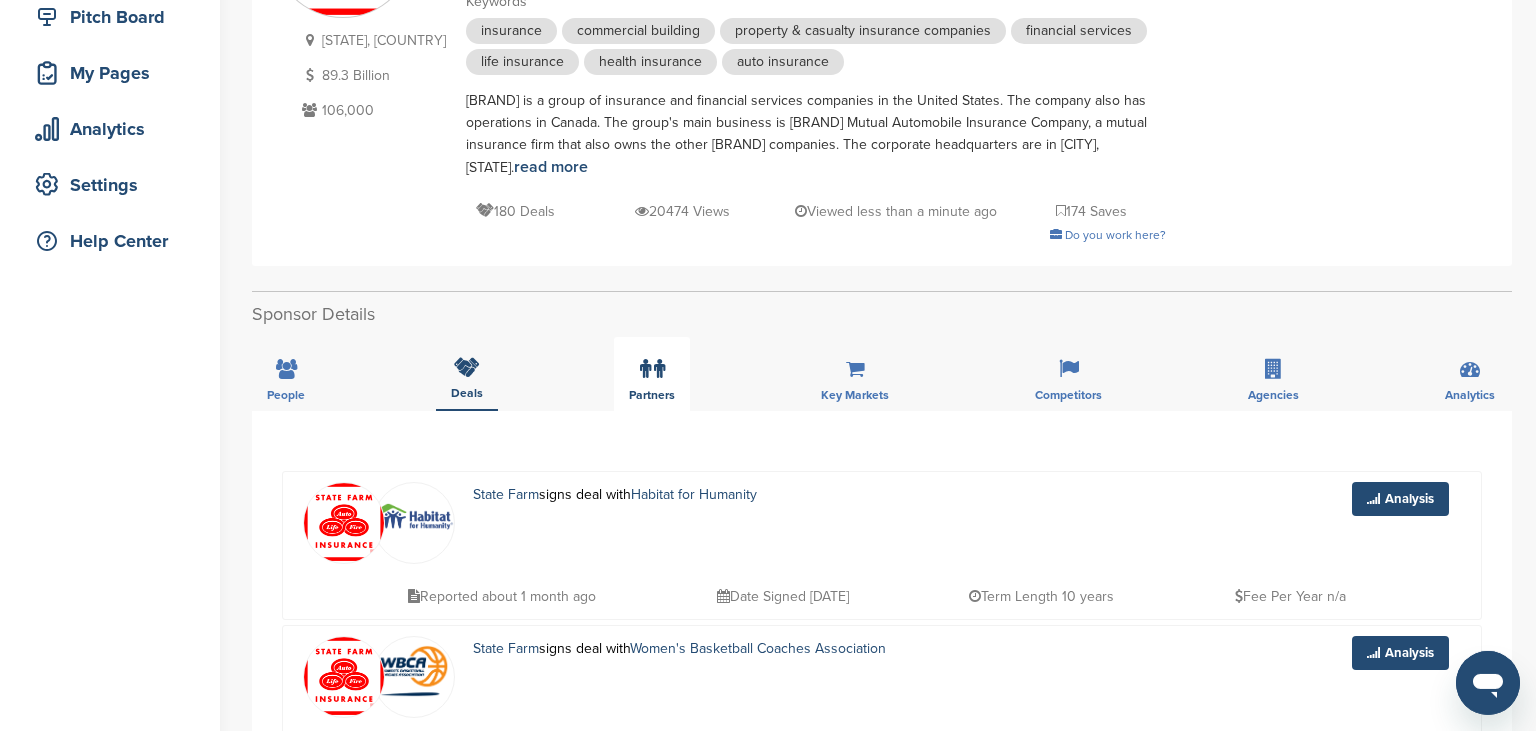 click on "Partners" at bounding box center (652, 374) 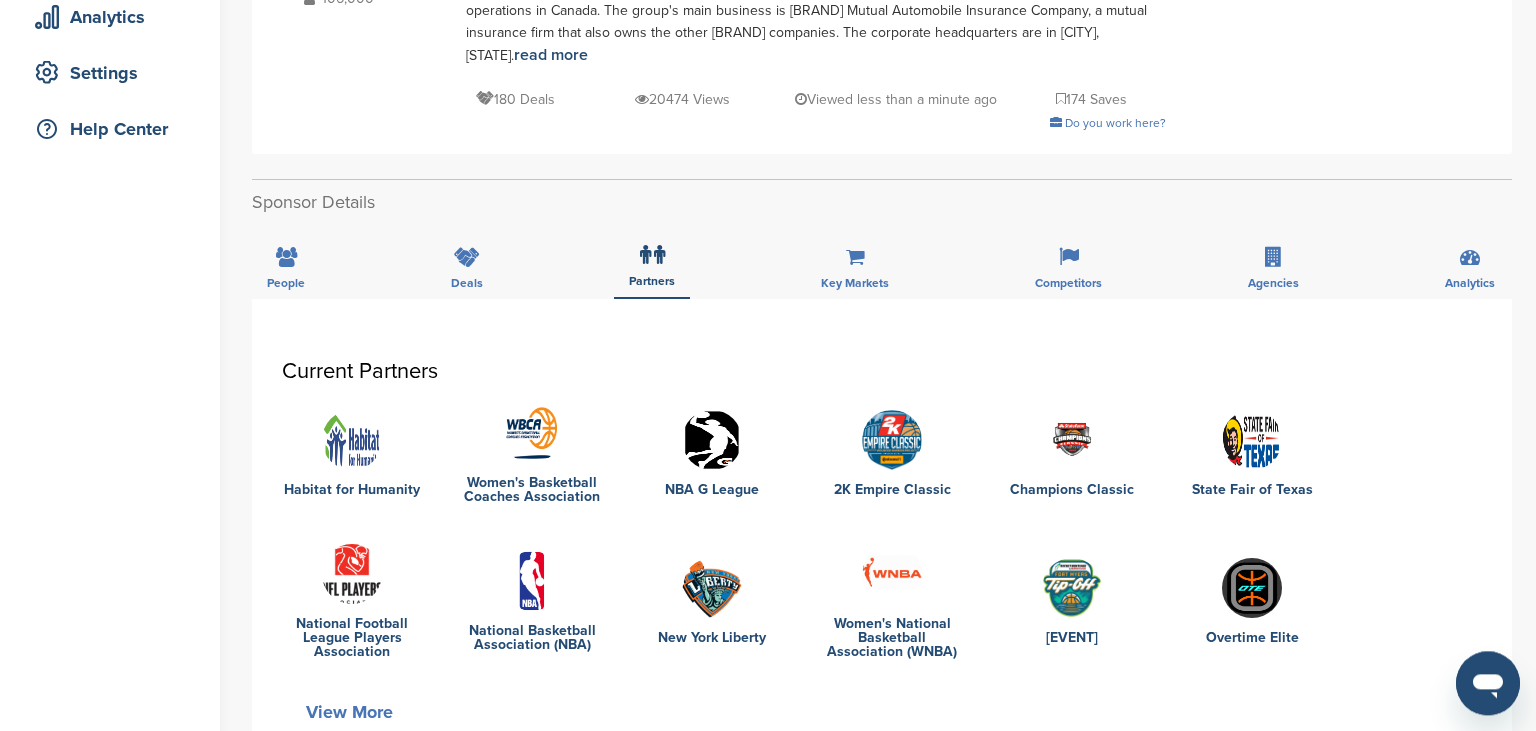 scroll, scrollTop: 336, scrollLeft: 0, axis: vertical 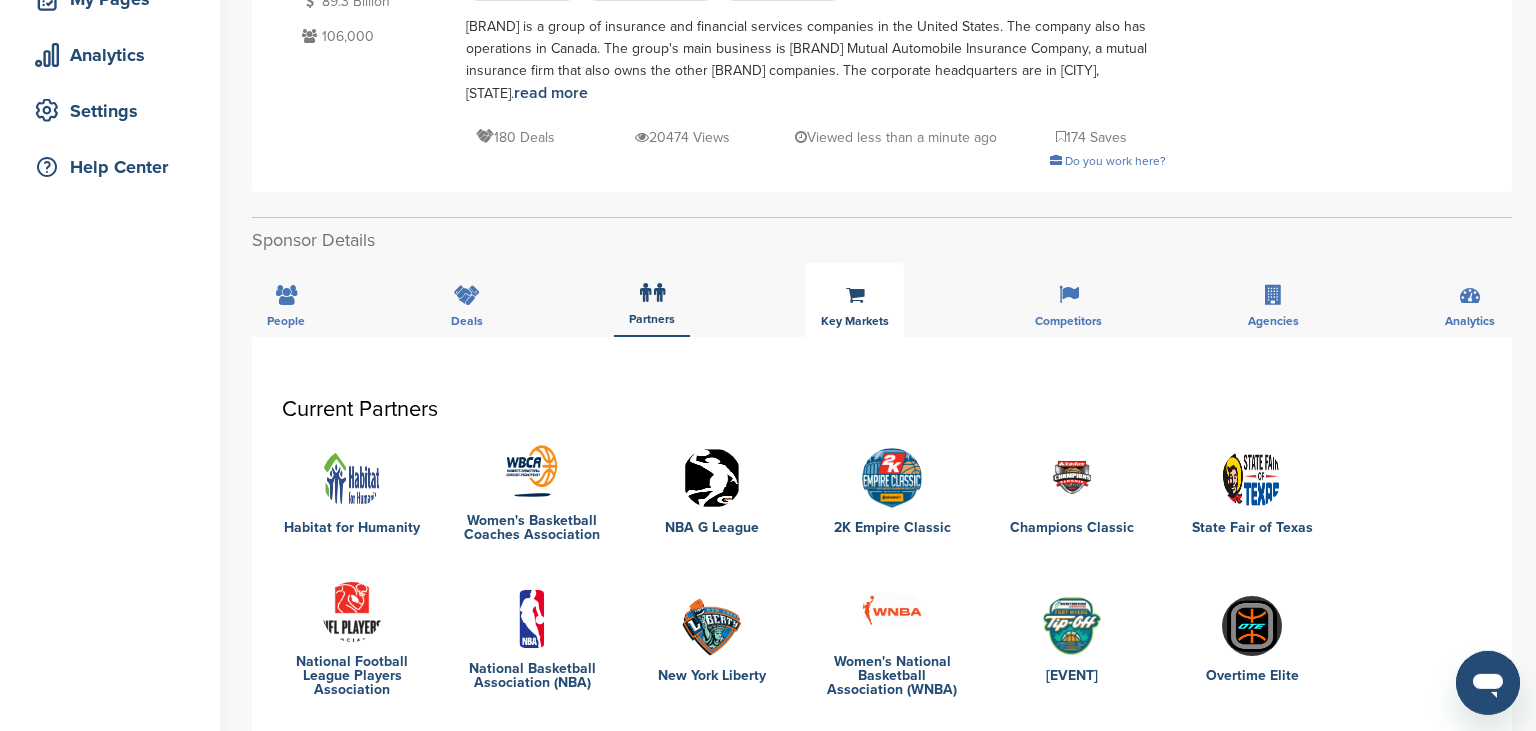click at bounding box center [855, 295] 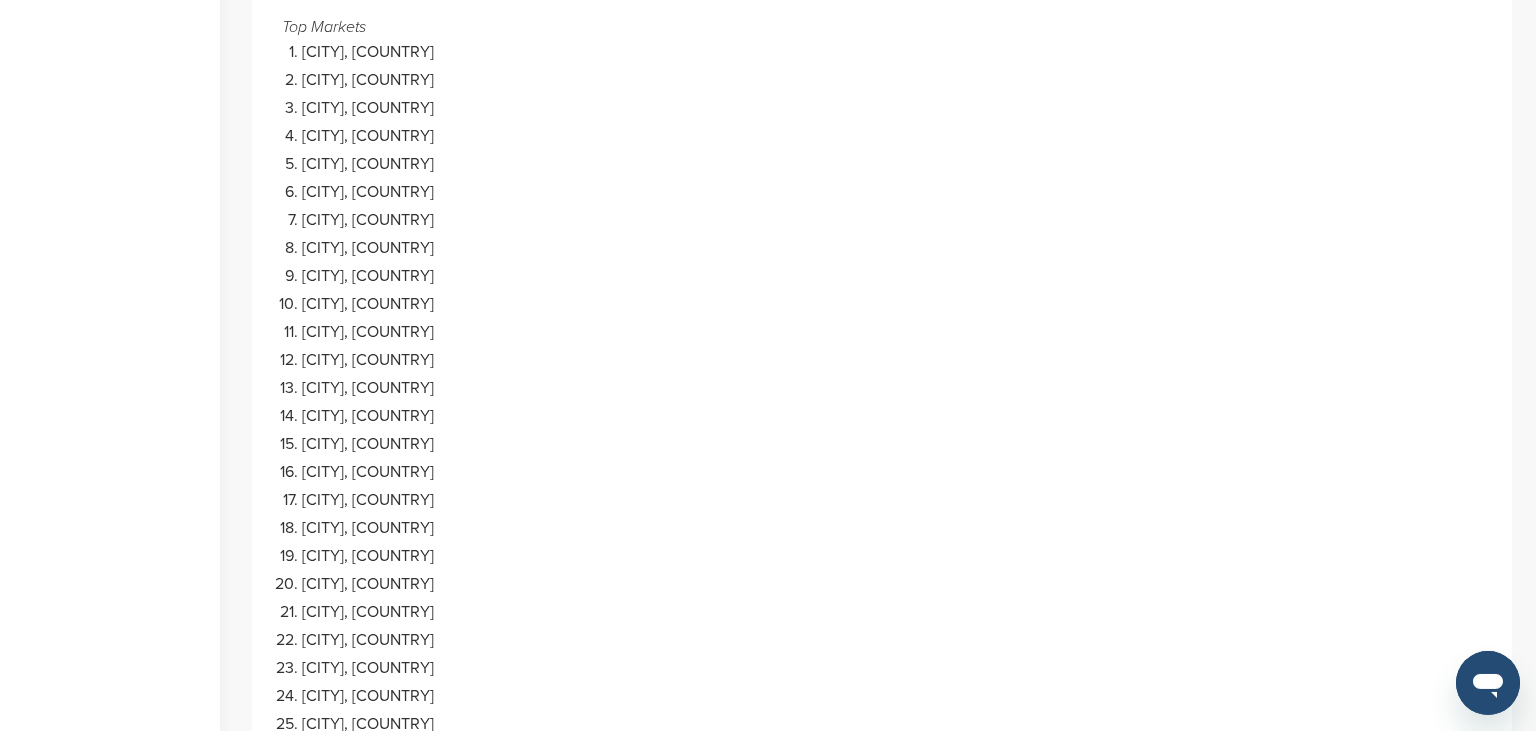 scroll, scrollTop: 0, scrollLeft: 0, axis: both 